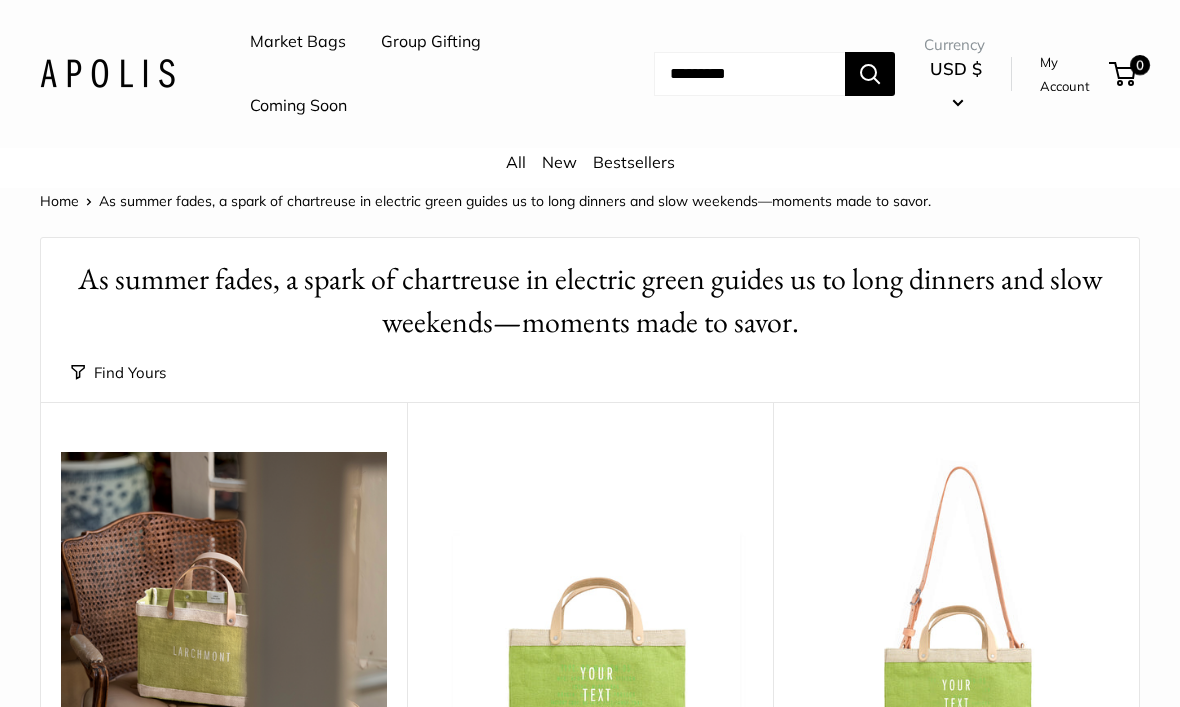 scroll, scrollTop: 0, scrollLeft: 0, axis: both 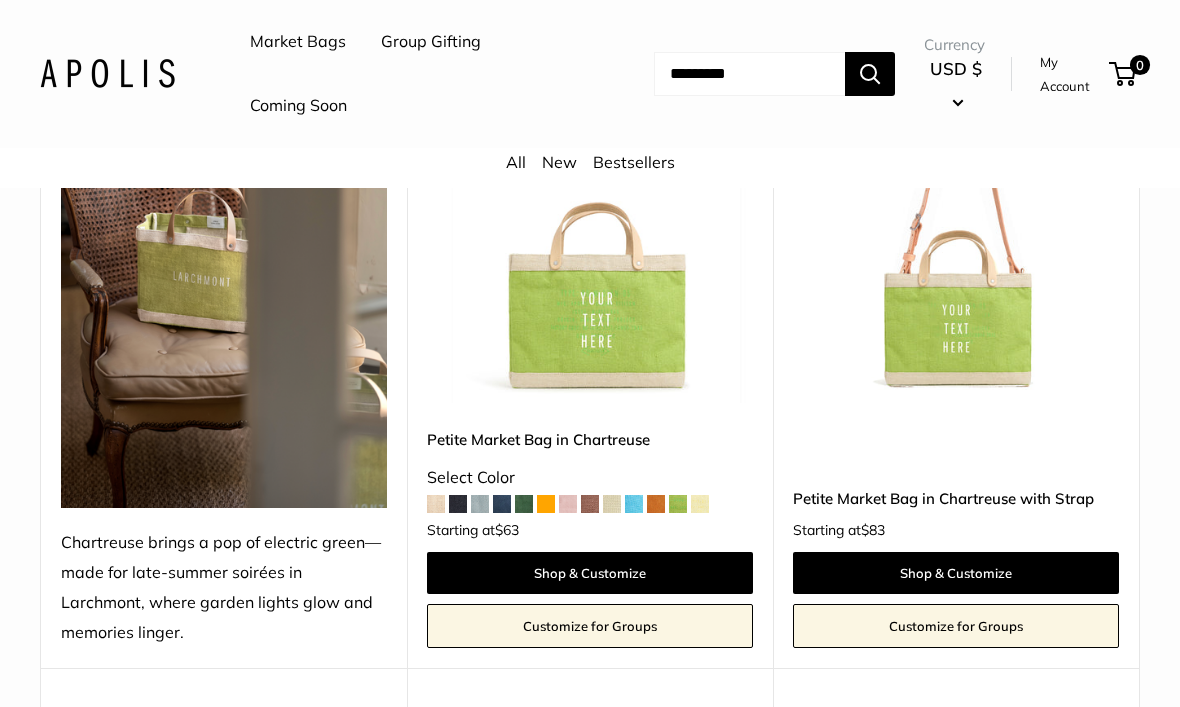 click on "Shop & Customize" at bounding box center [590, 573] 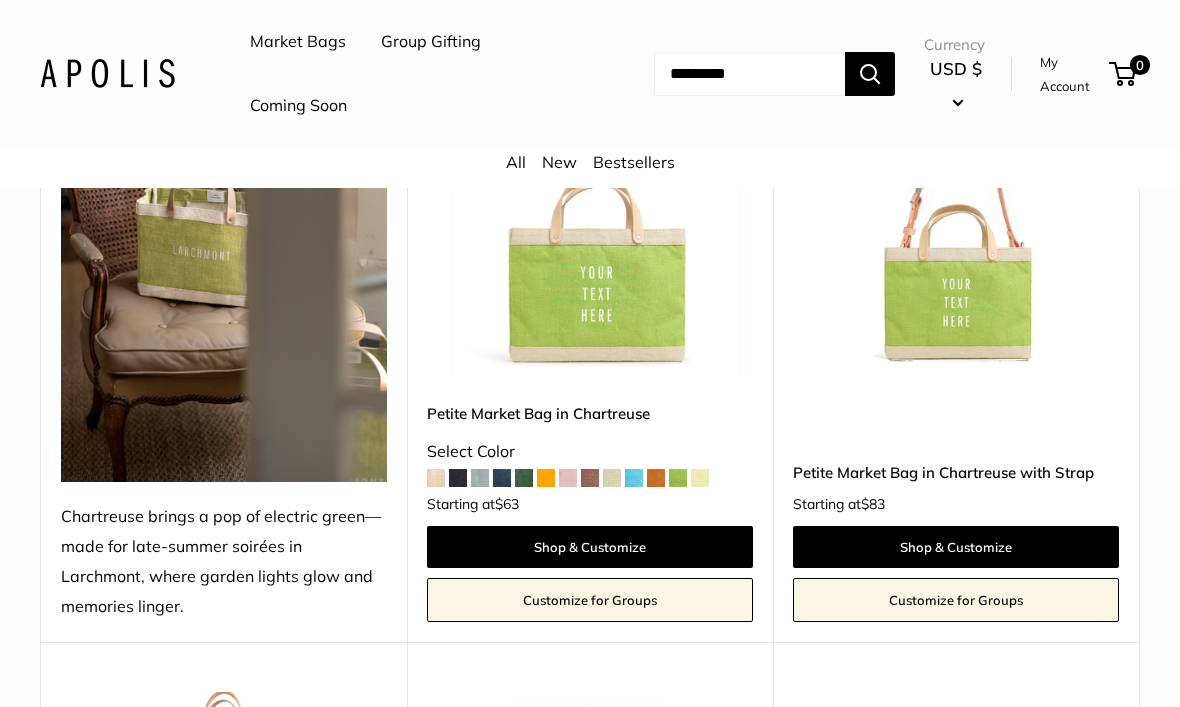 scroll, scrollTop: 404, scrollLeft: 0, axis: vertical 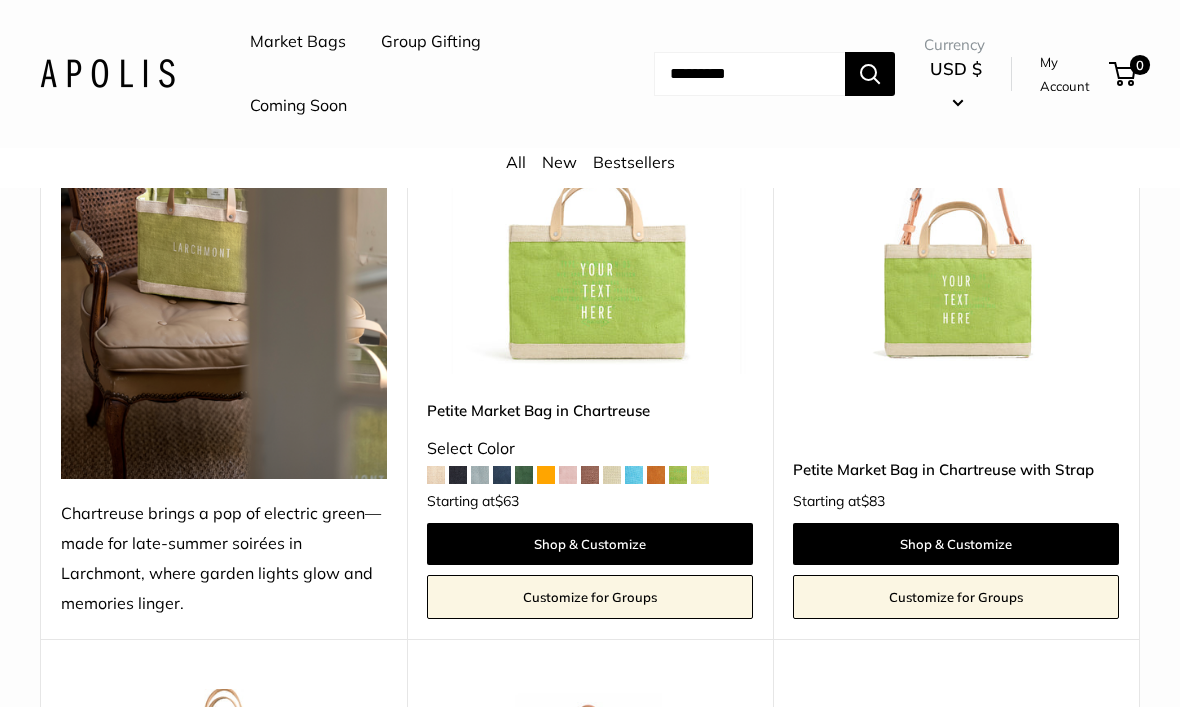 click on "Shop & Customize" at bounding box center [590, 544] 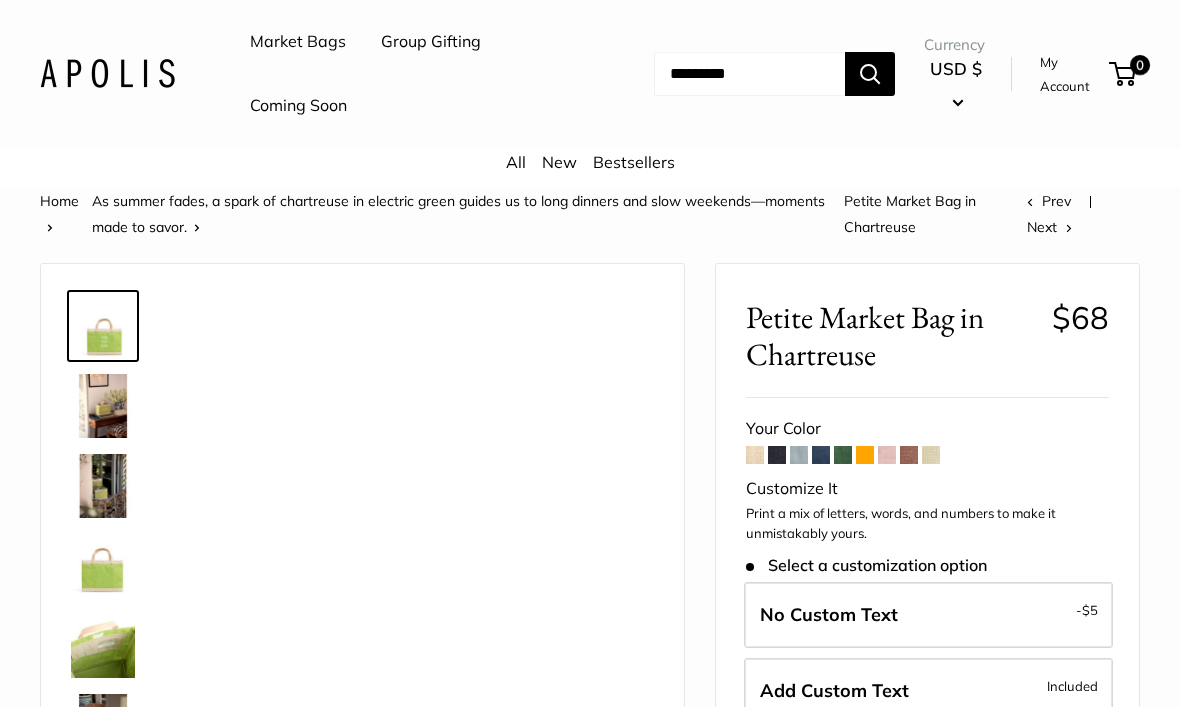 scroll, scrollTop: 0, scrollLeft: 0, axis: both 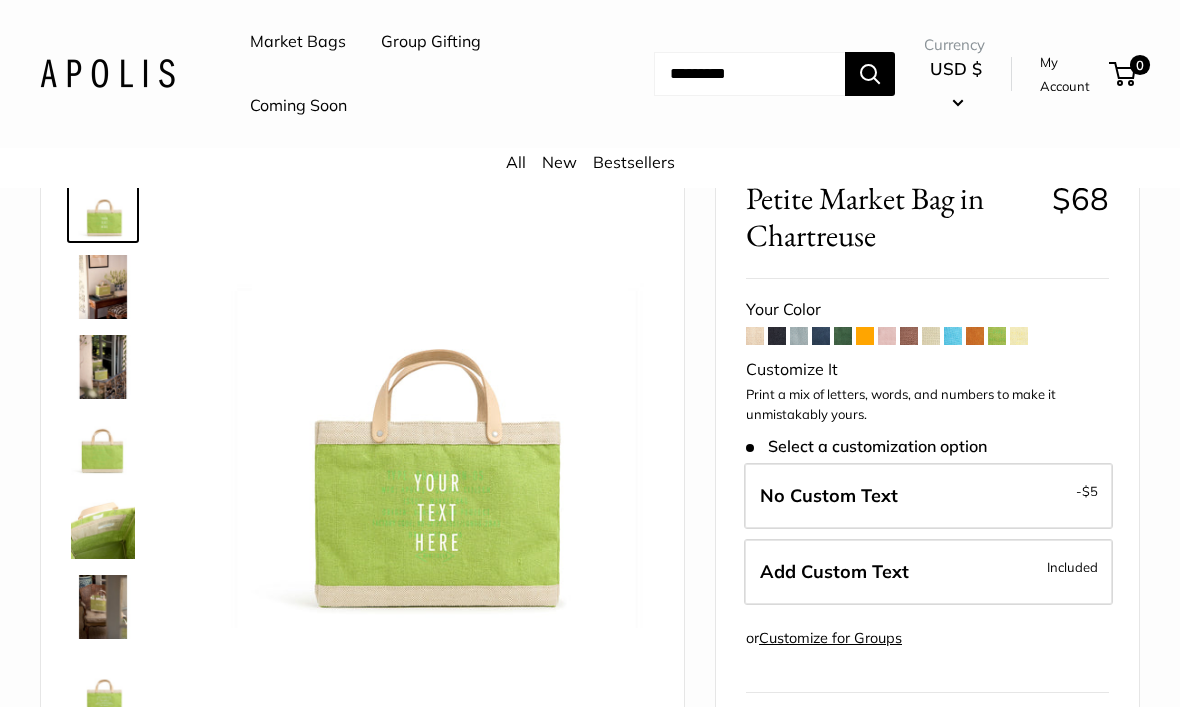 click at bounding box center (103, 607) 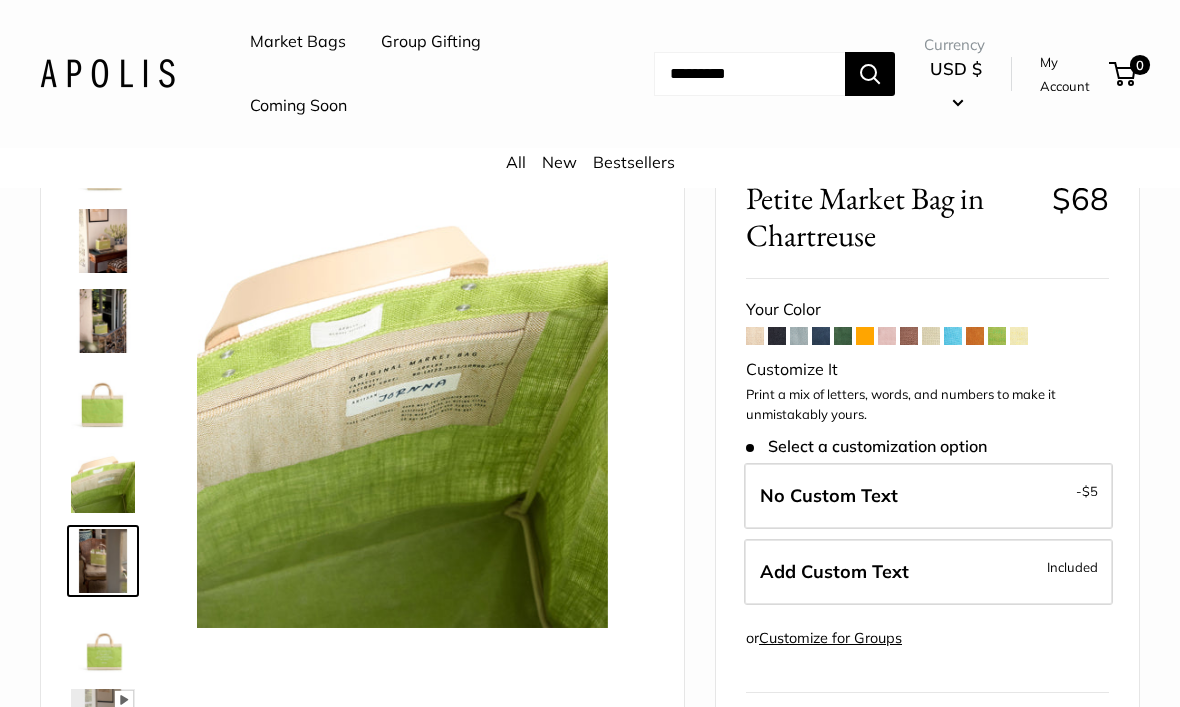 scroll, scrollTop: 48, scrollLeft: 0, axis: vertical 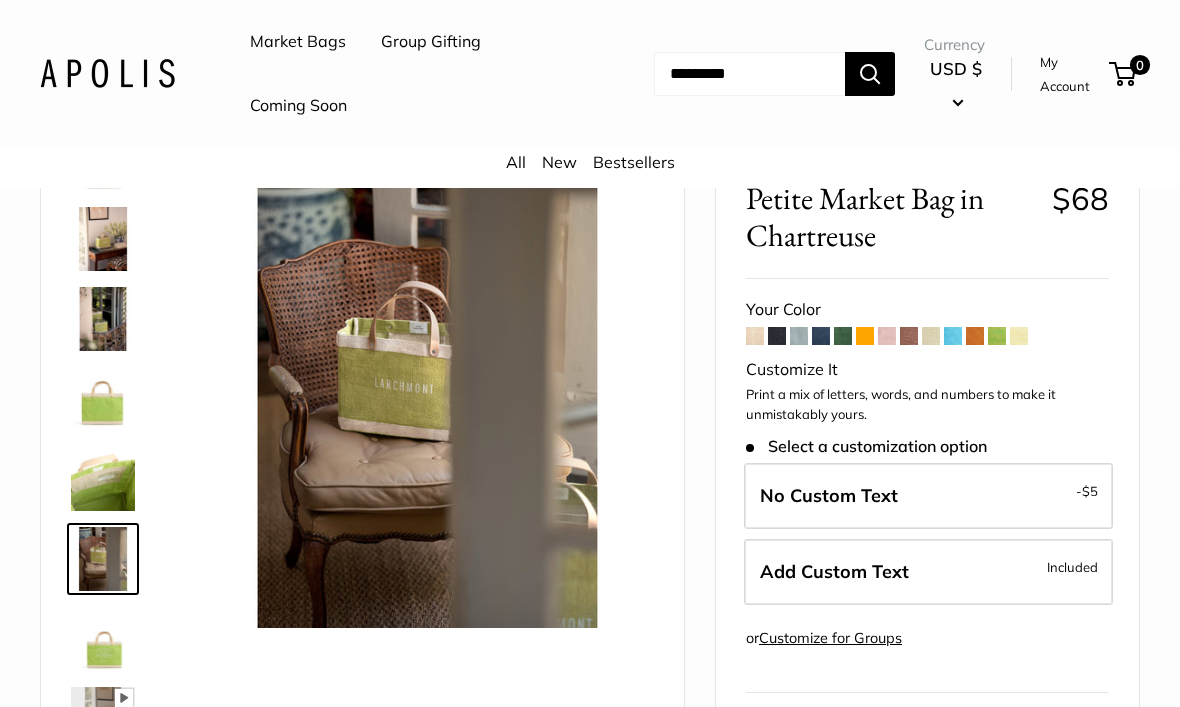 click at bounding box center [103, 239] 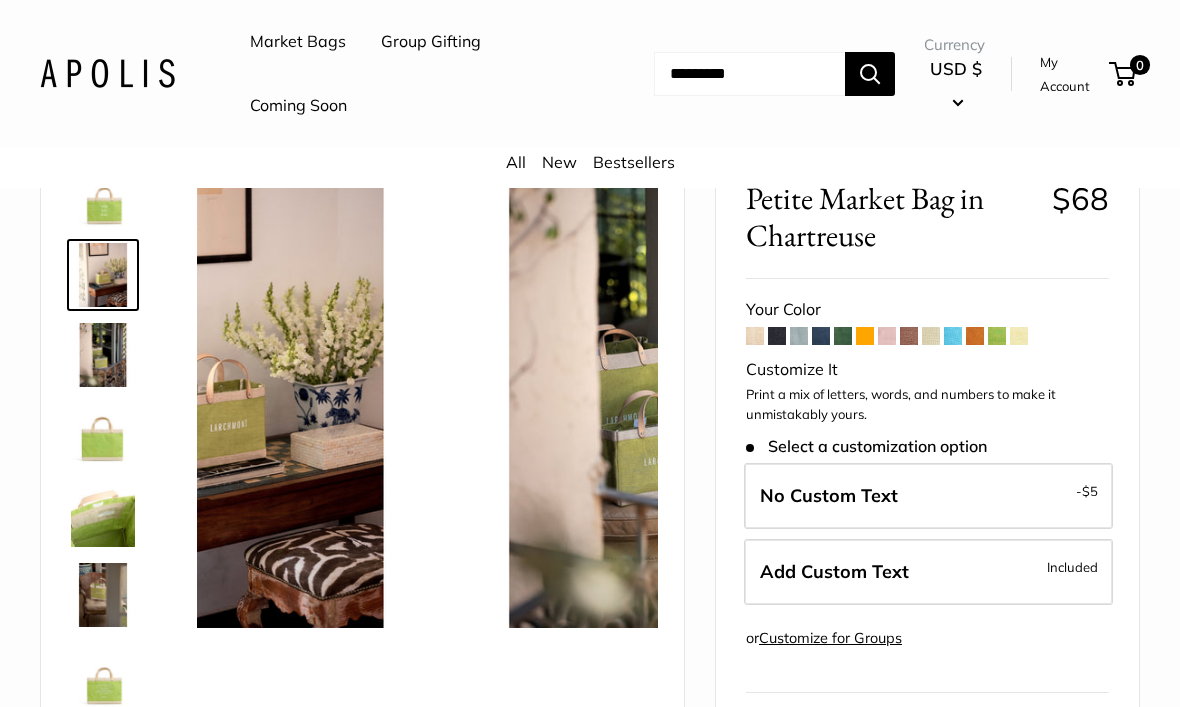 scroll, scrollTop: 0, scrollLeft: 0, axis: both 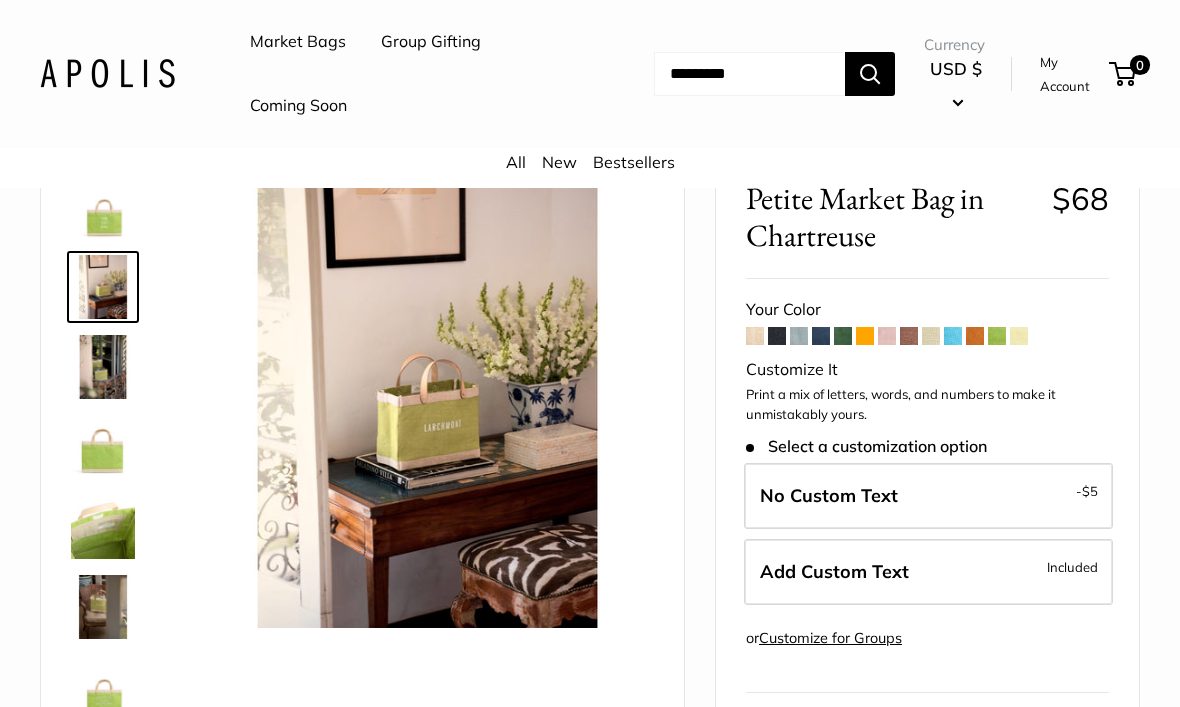 click at bounding box center (103, 367) 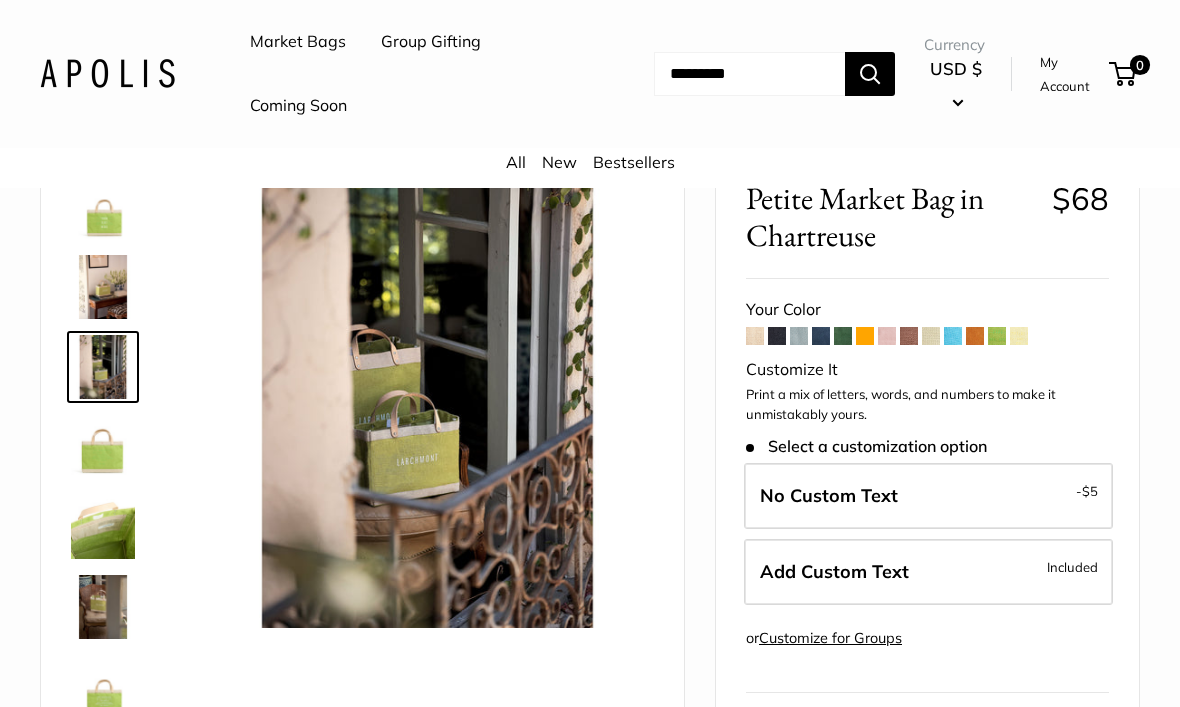 click at bounding box center [103, 447] 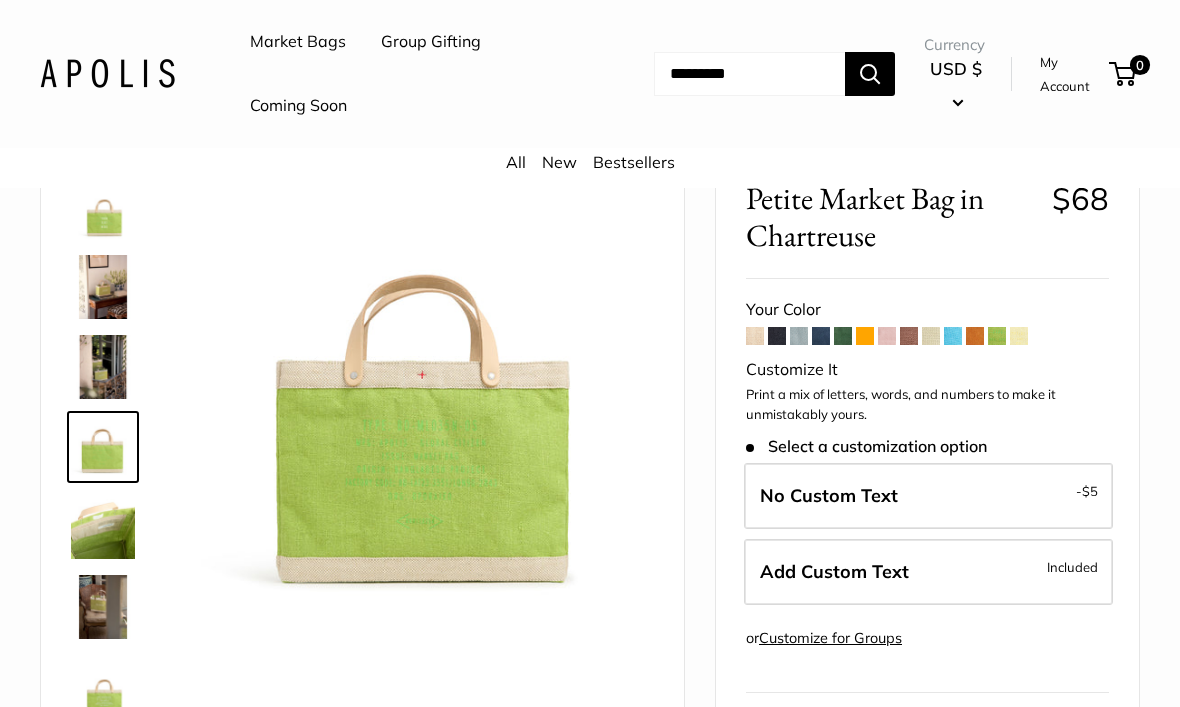 click at bounding box center (103, 527) 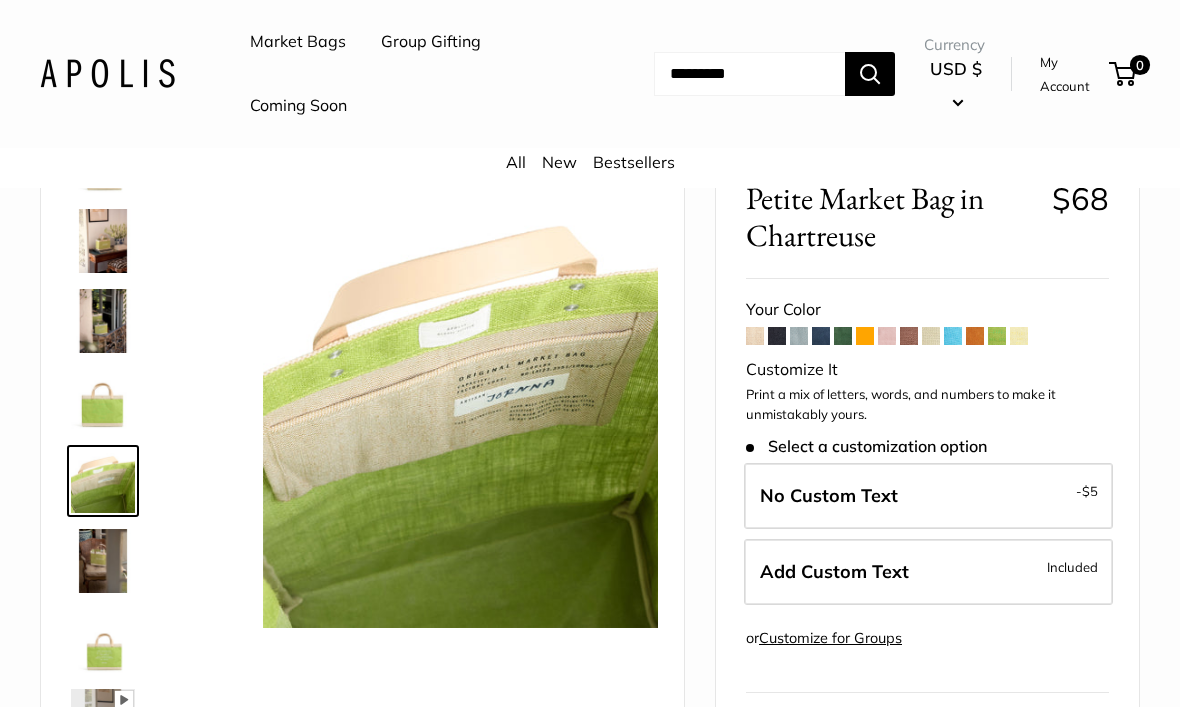 scroll, scrollTop: 48, scrollLeft: 0, axis: vertical 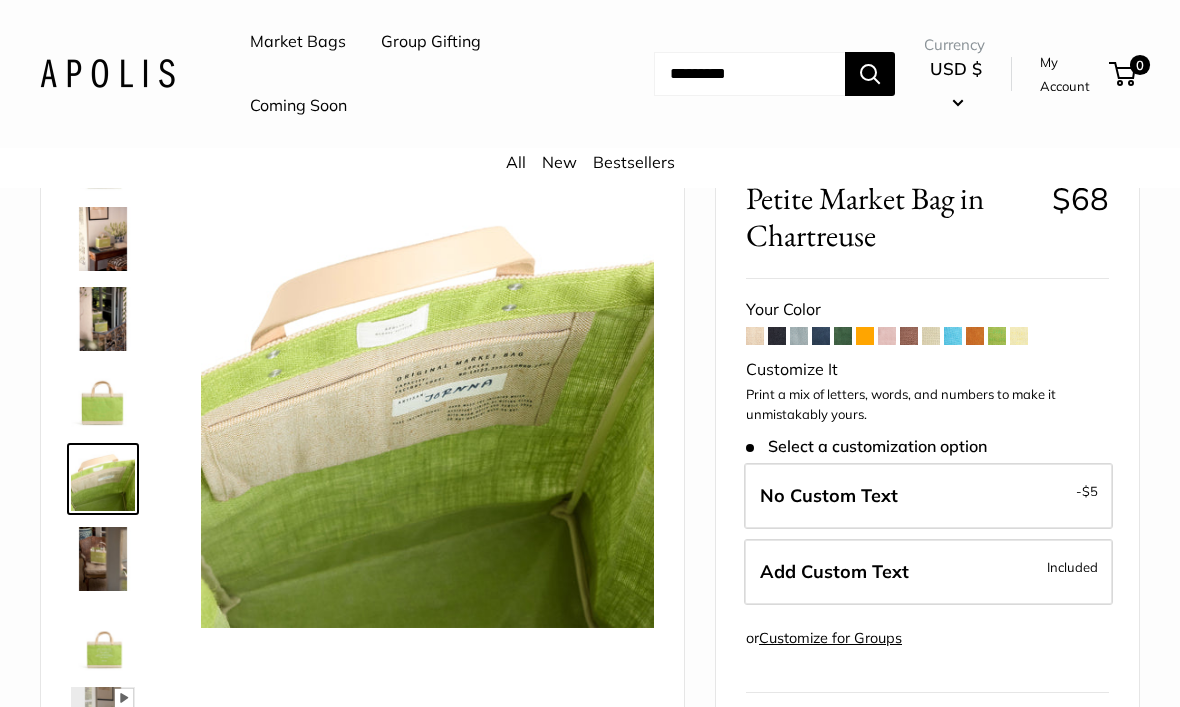 click at bounding box center [103, 559] 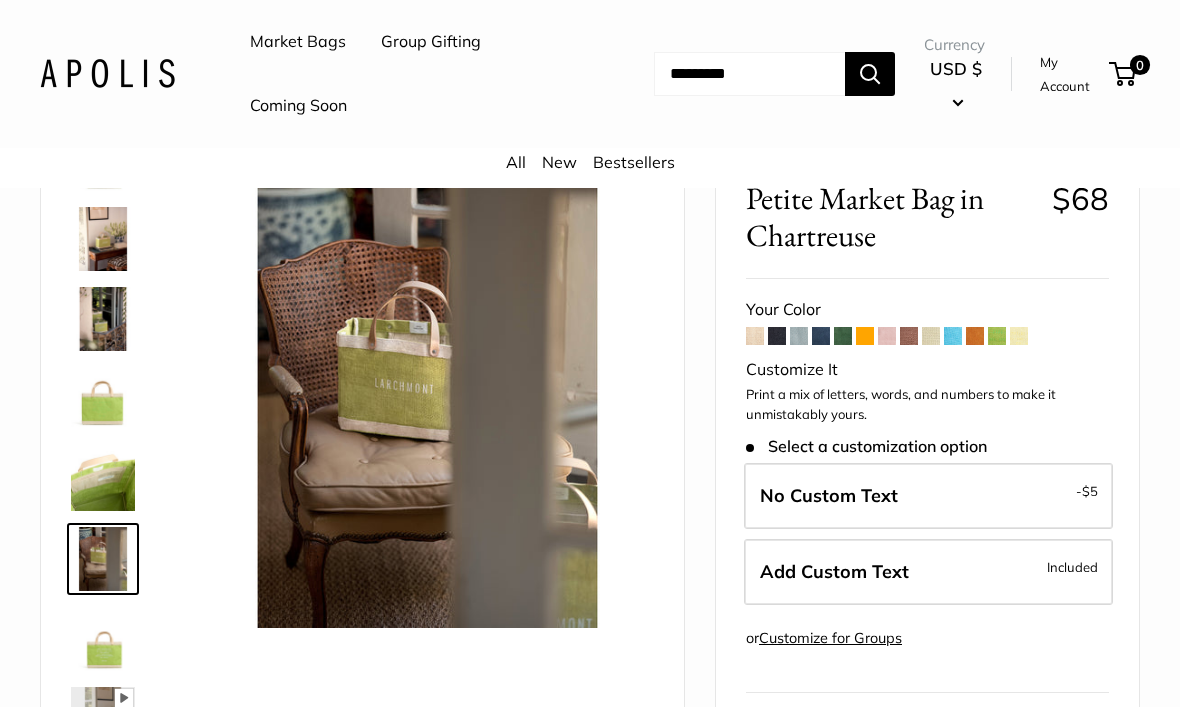 click at bounding box center [103, 639] 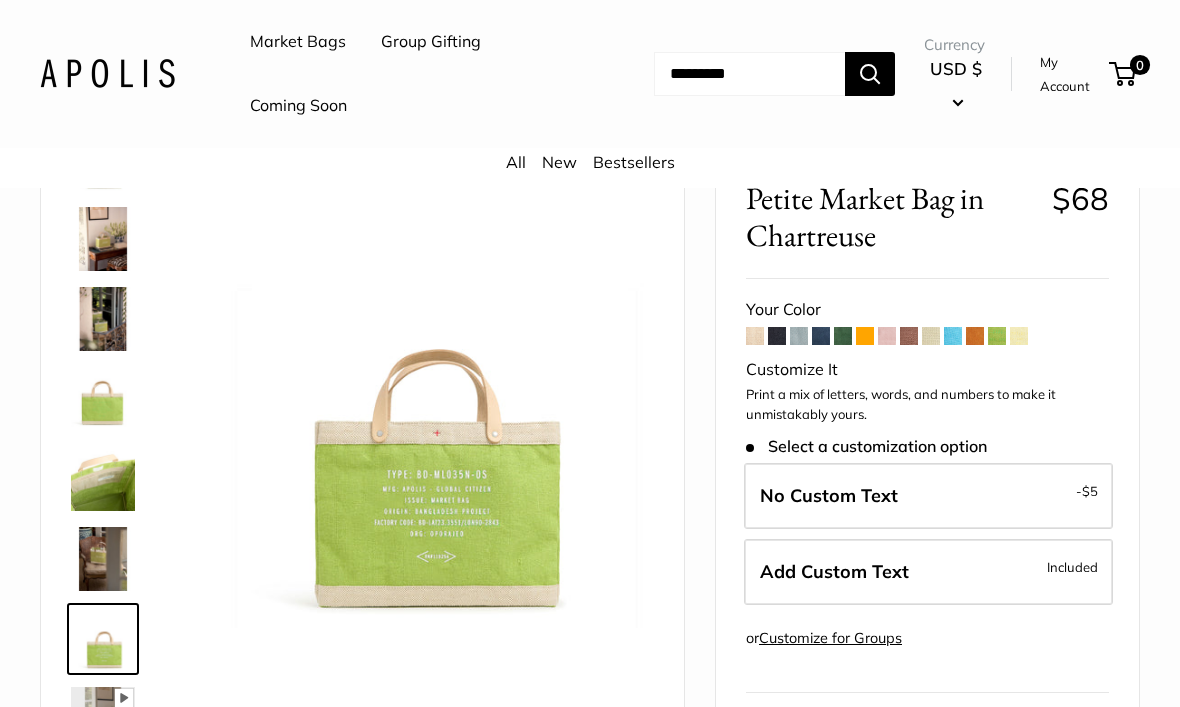 click at bounding box center [103, 719] 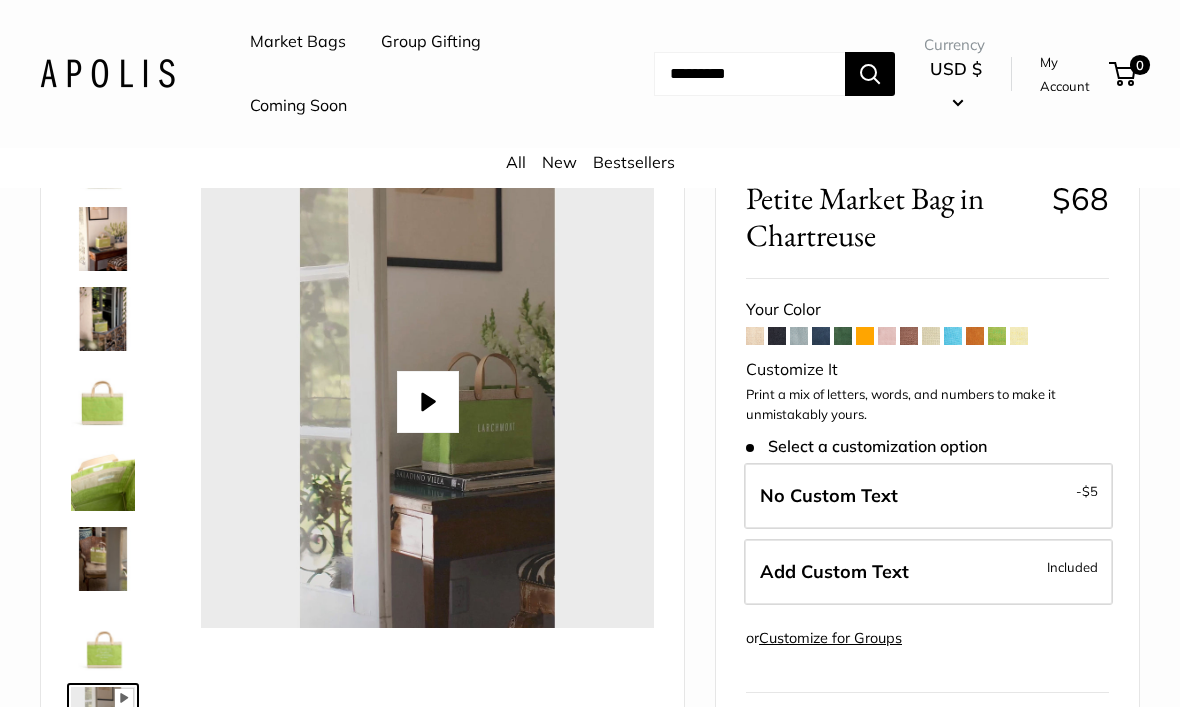click on "Play" at bounding box center (428, 402) 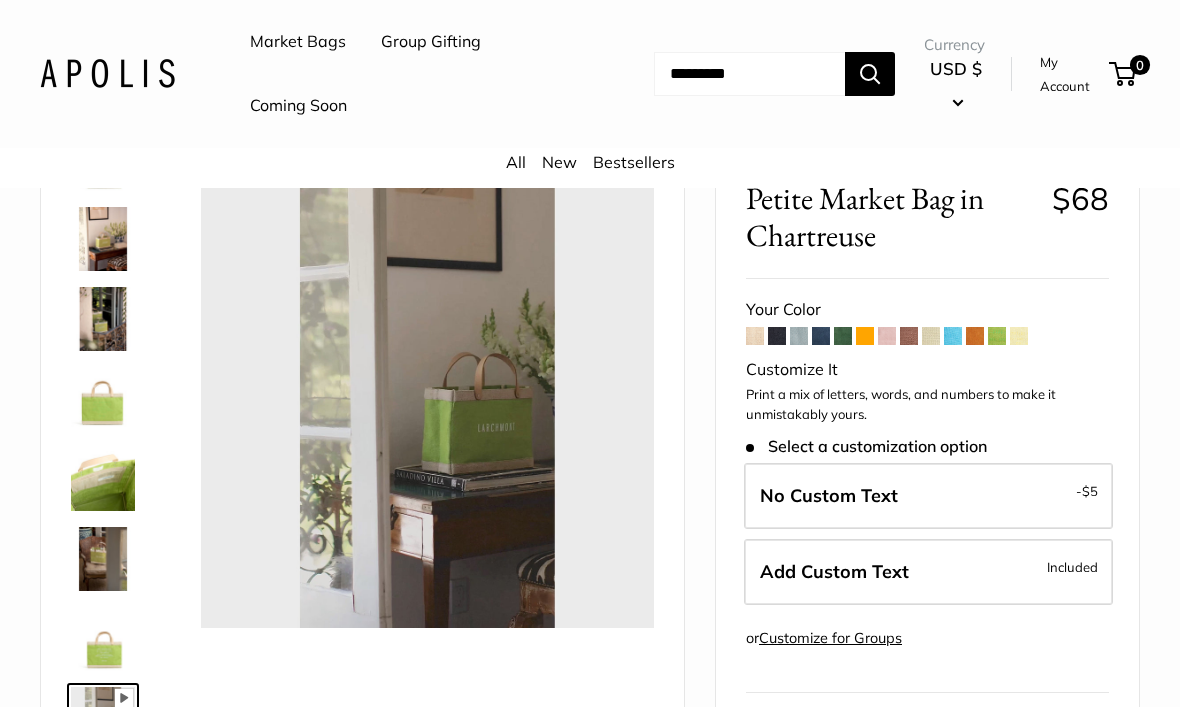 type on "*" 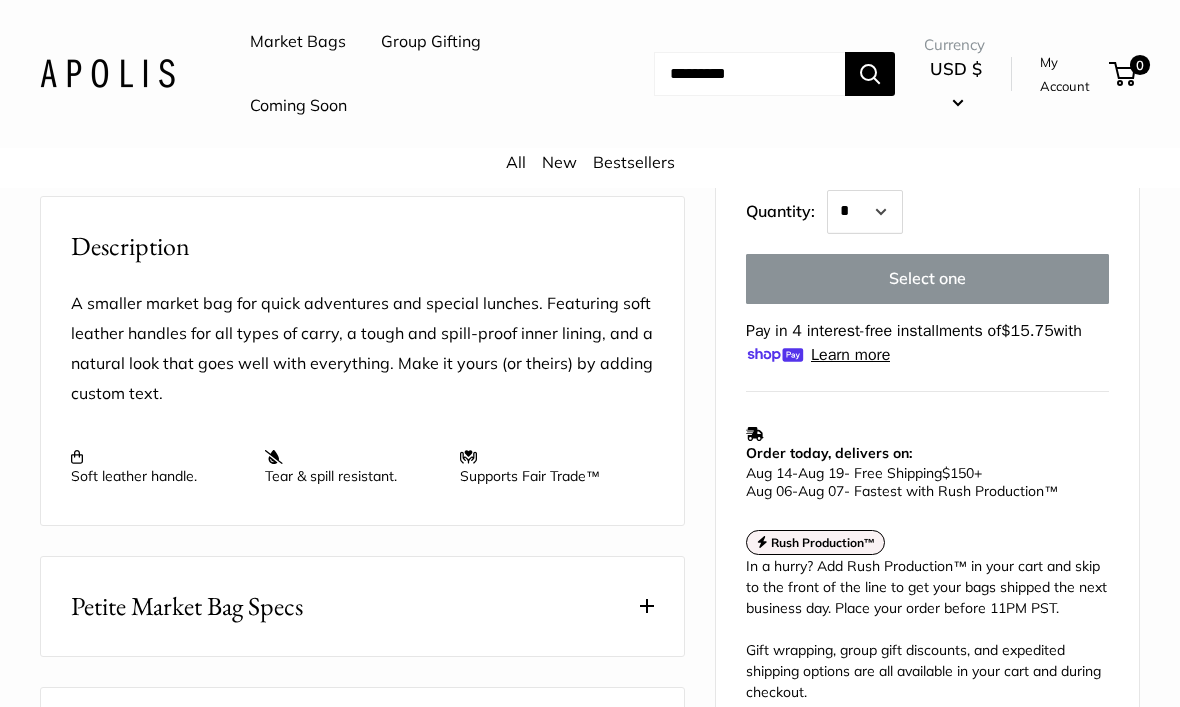click on "Petite Market Bag Specs" at bounding box center (362, 607) 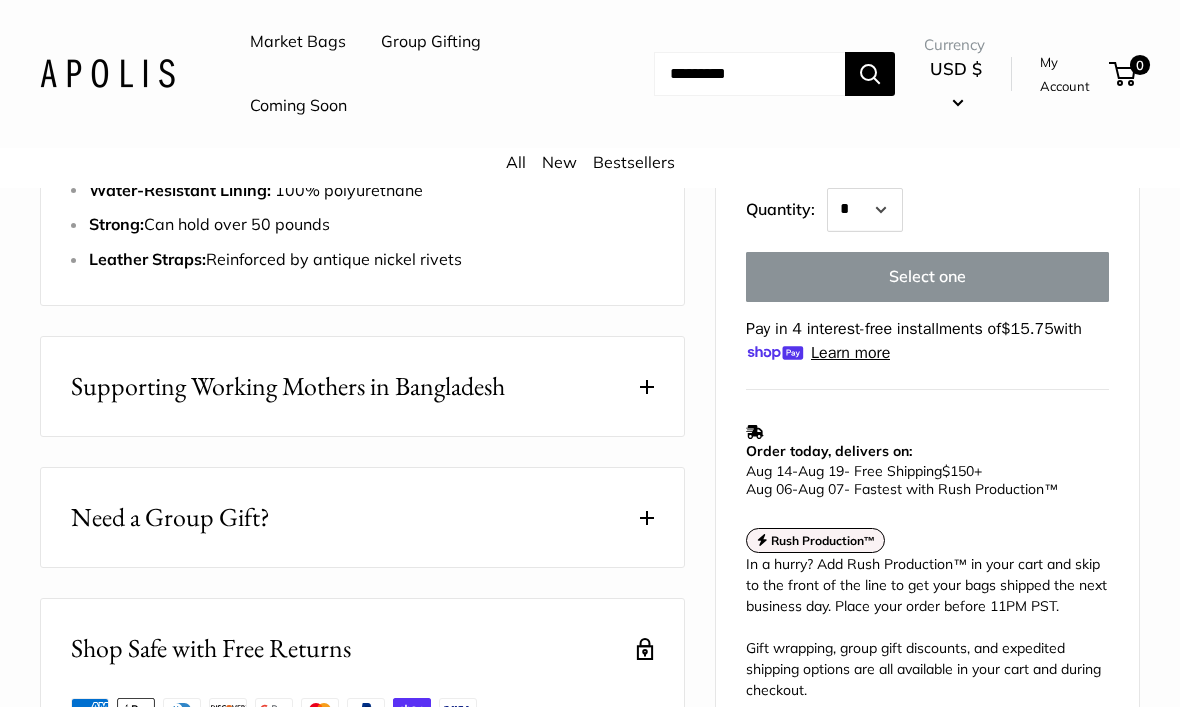 scroll, scrollTop: 1314, scrollLeft: 0, axis: vertical 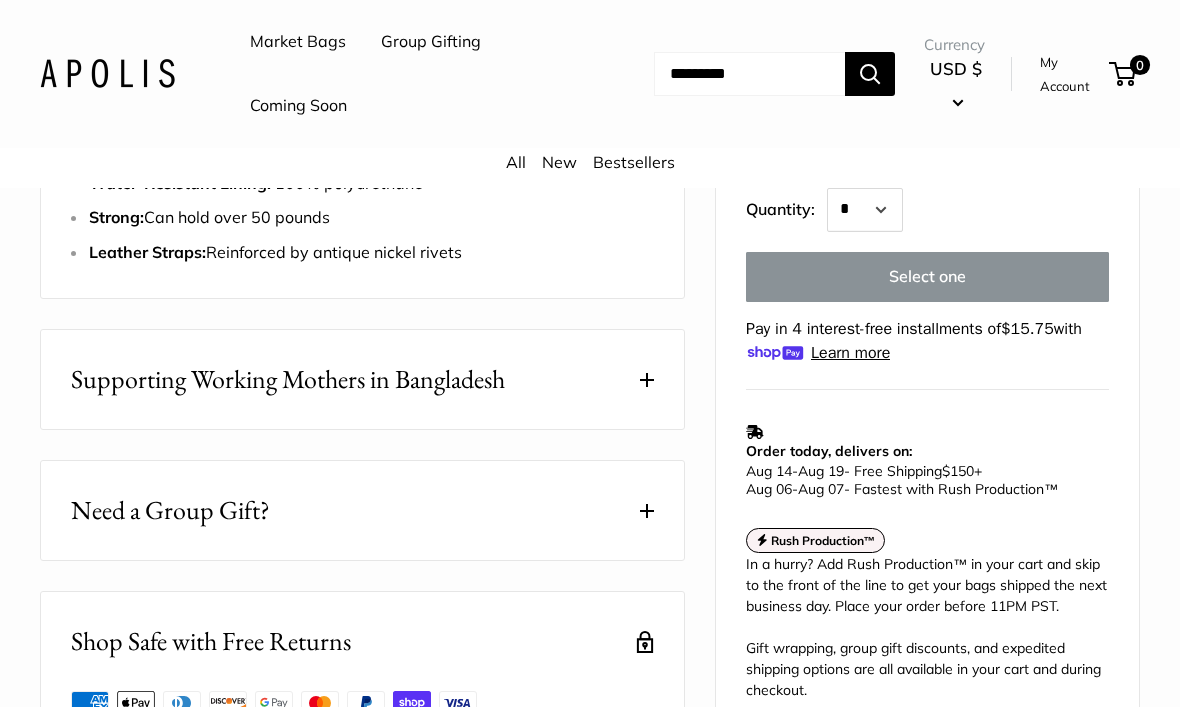 click at bounding box center [647, 381] 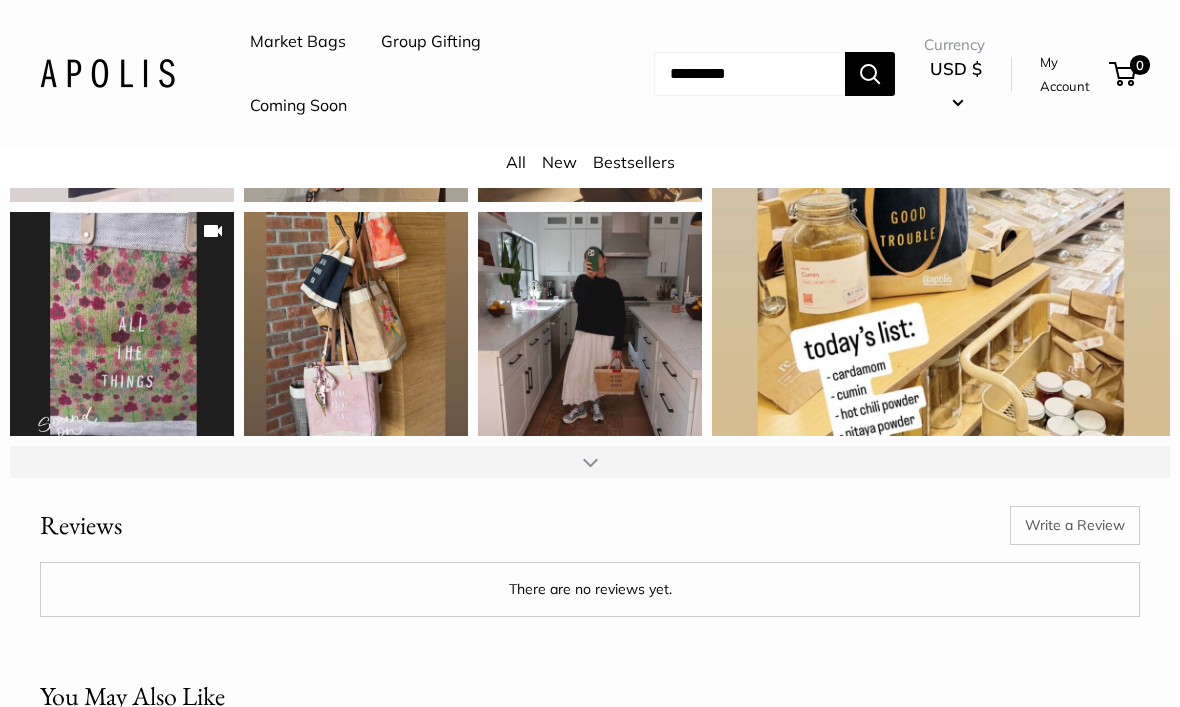 scroll, scrollTop: 3123, scrollLeft: 0, axis: vertical 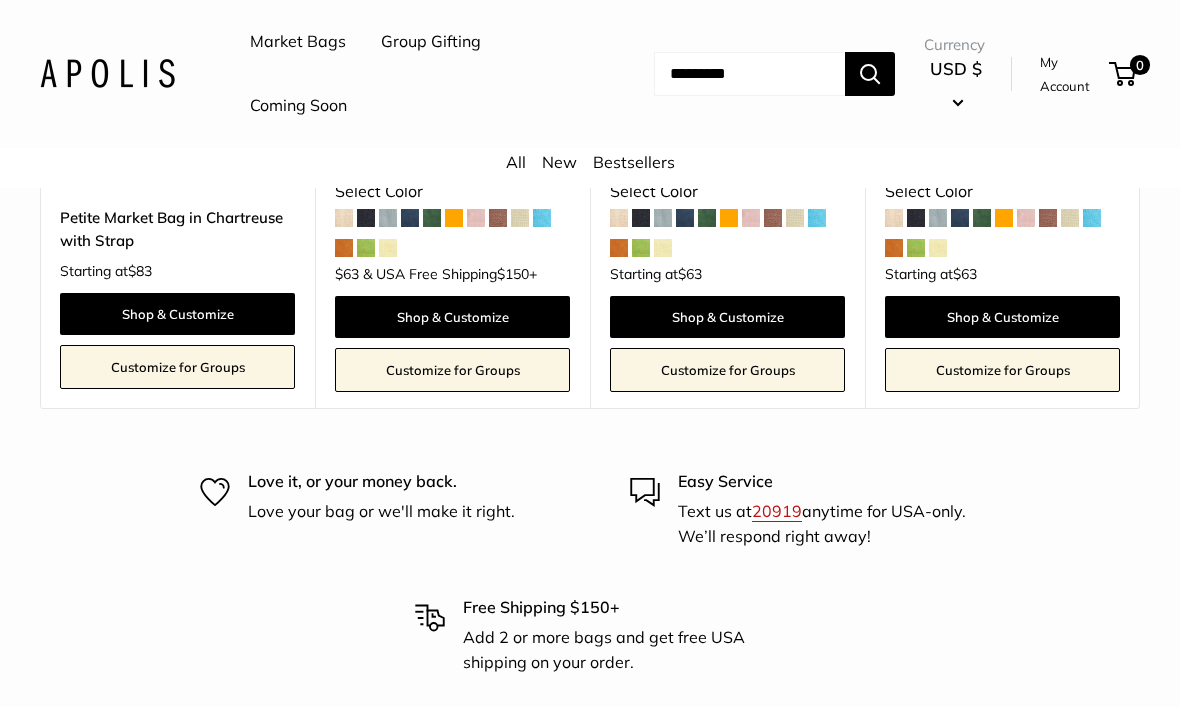 click on "Coming Soon" at bounding box center [298, 106] 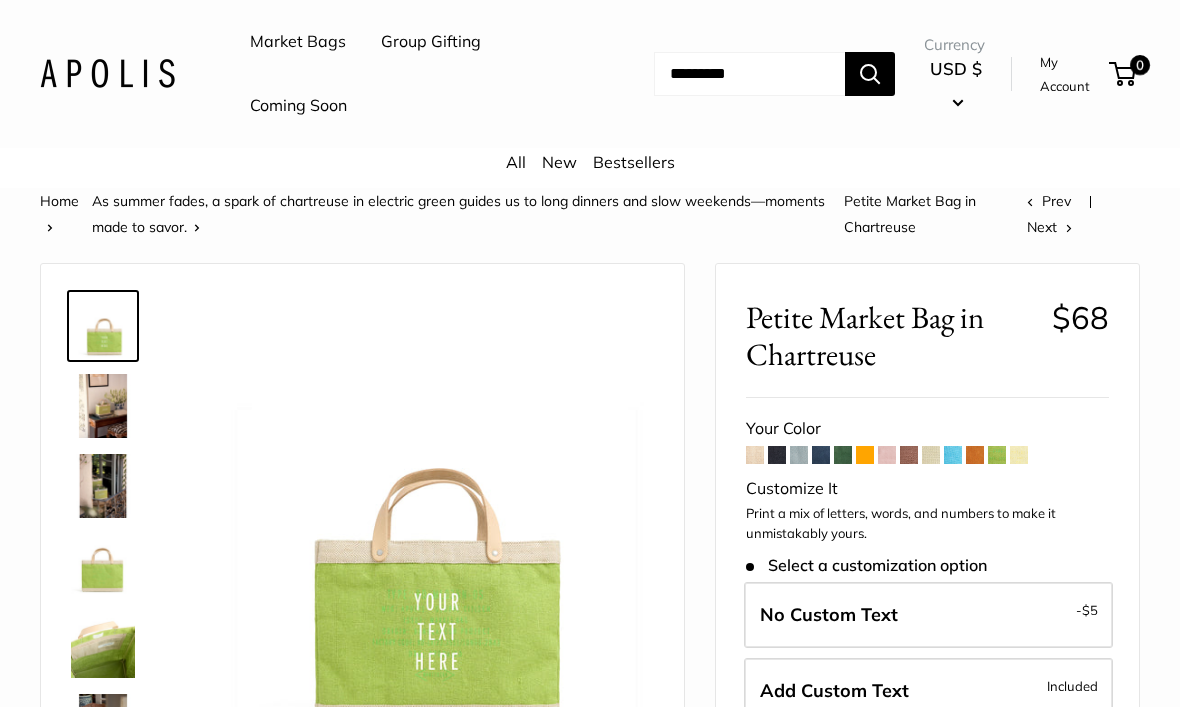 scroll, scrollTop: 0, scrollLeft: 0, axis: both 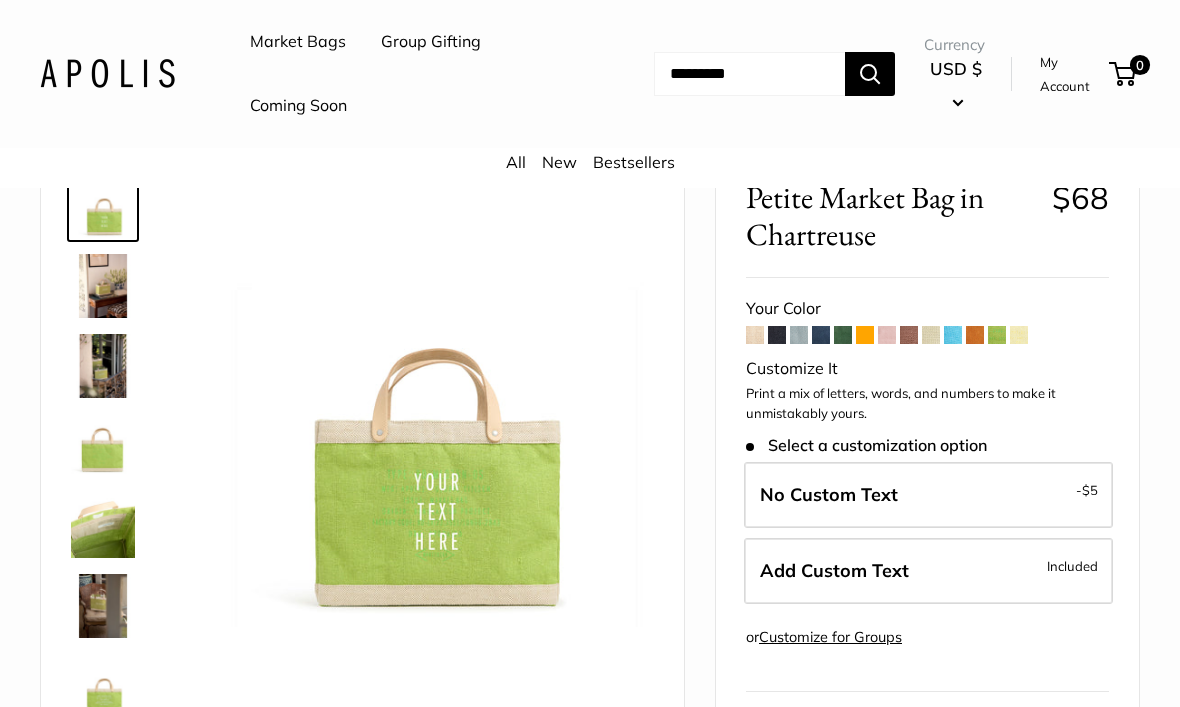 click on "No Custom Text
- $5" at bounding box center (928, 495) 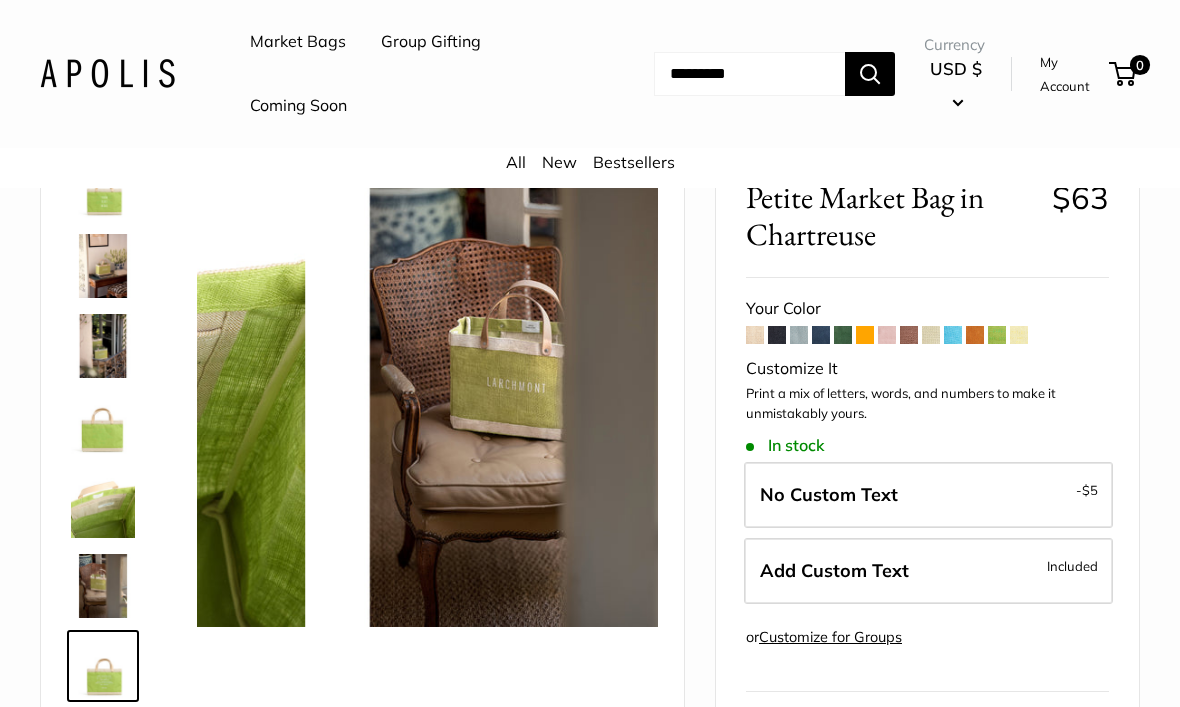 scroll, scrollTop: 48, scrollLeft: 0, axis: vertical 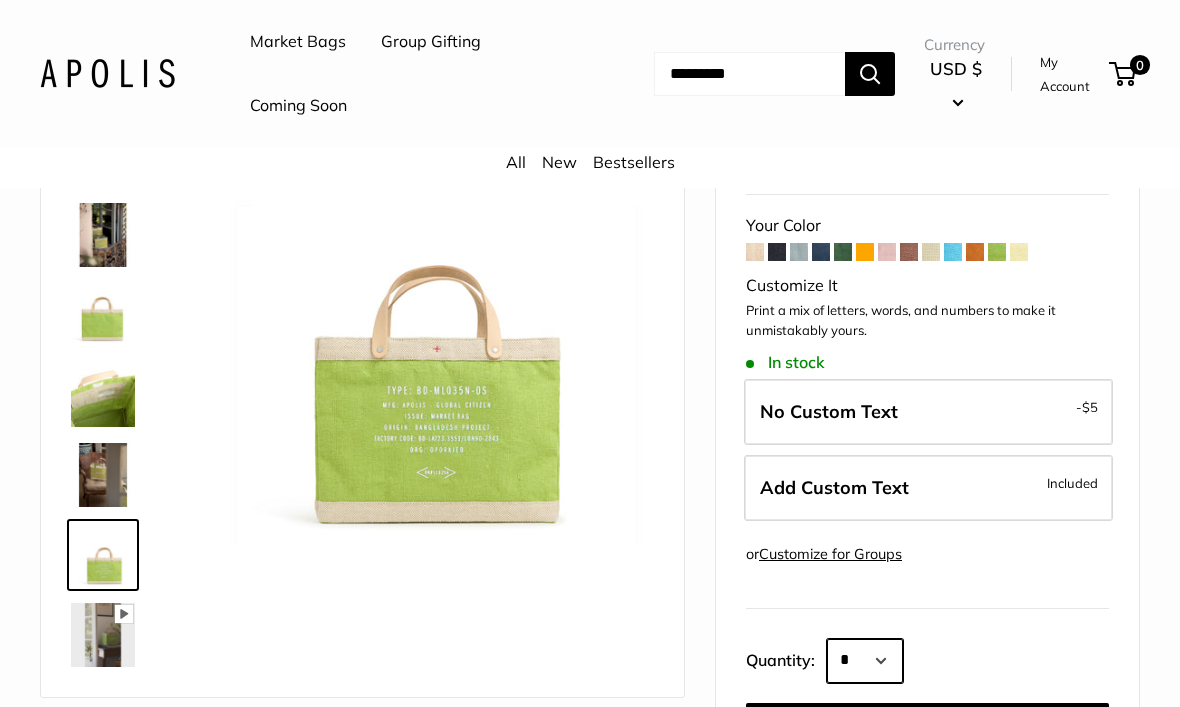 click on "* * * * * * * * * *** *** *** *** *** *** *** *** *** *** *** *** *** *** *** *** *** *** *** *** *** *** *** *** *** *** *** *** *** *** *** *** *** *** *** *** *** *** *** *** *** *** *** *** *** *** *** *** *** *** *** *** *** *** *** *** *** *** *** *** *** *** *** *** *** *** *** *** *** *** *** *** *** *** *** *** *** *** *** *** *** *** *** *** *** *** *** *** *** *** ****" at bounding box center [865, 661] 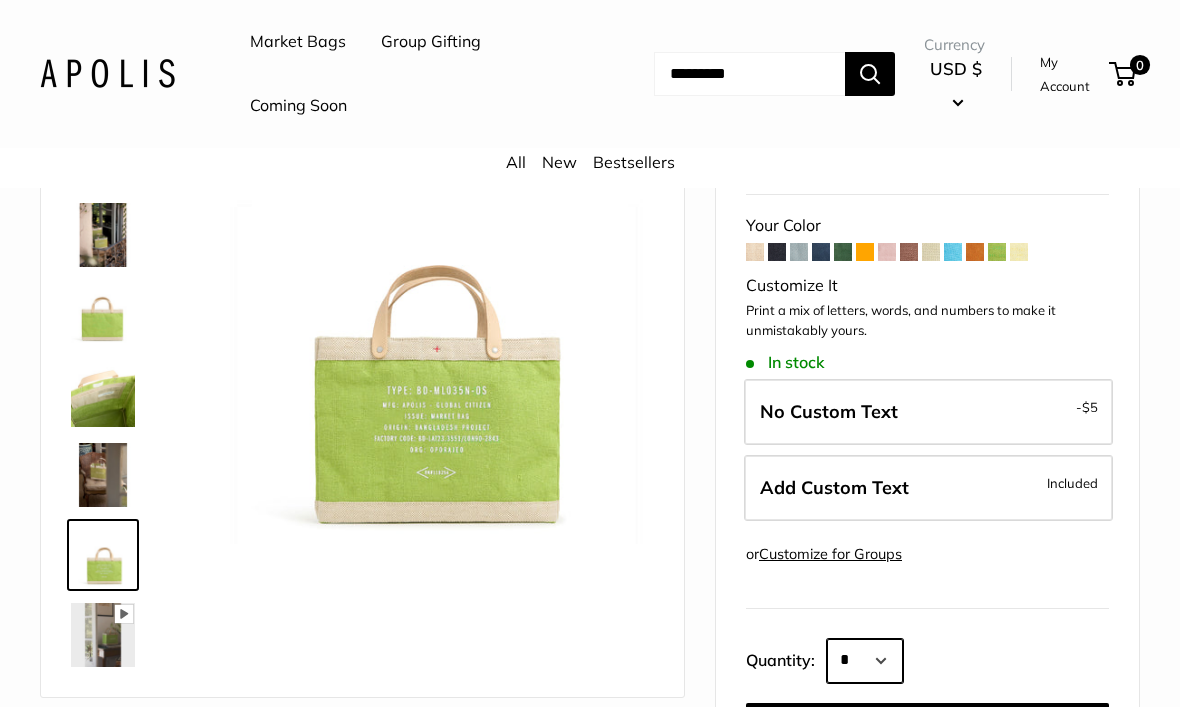 select on "*" 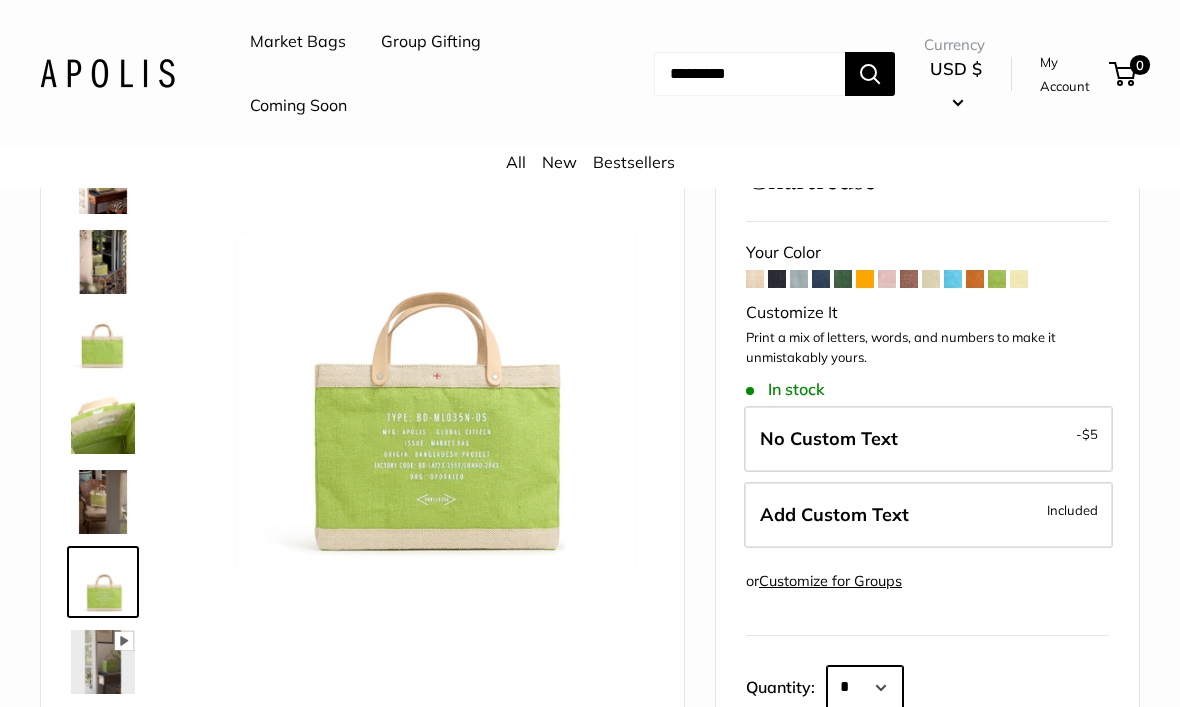 scroll, scrollTop: 176, scrollLeft: 0, axis: vertical 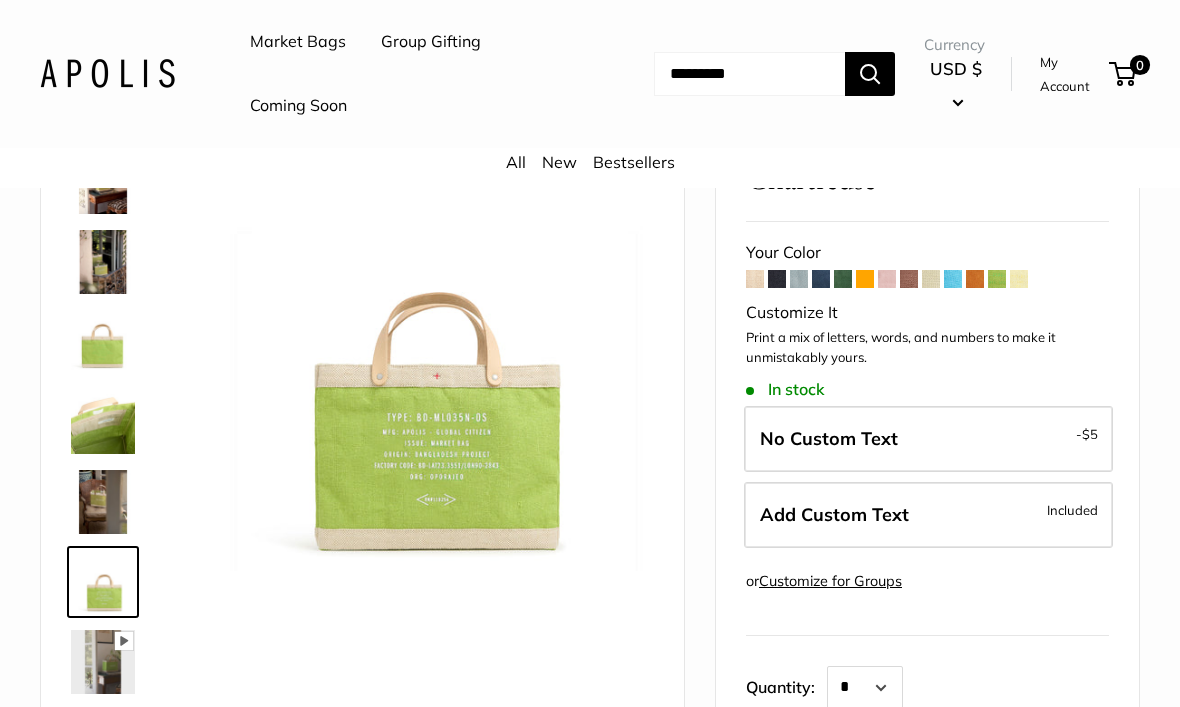 click at bounding box center [103, 422] 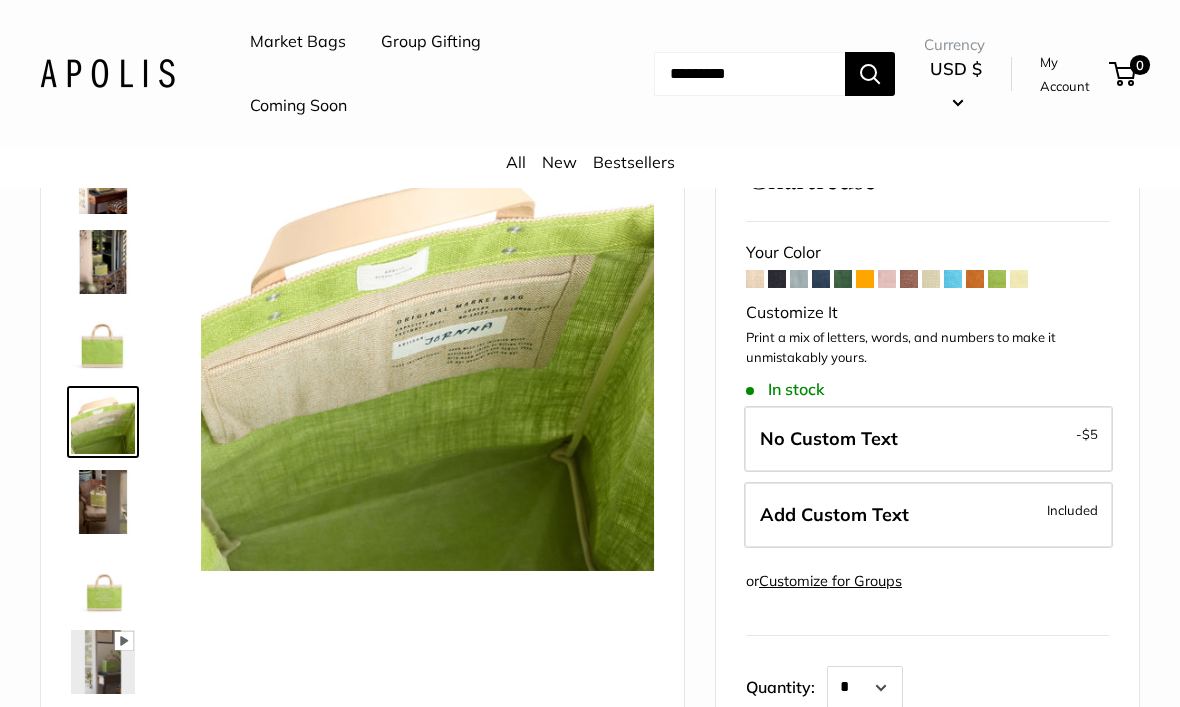 click at bounding box center (103, 502) 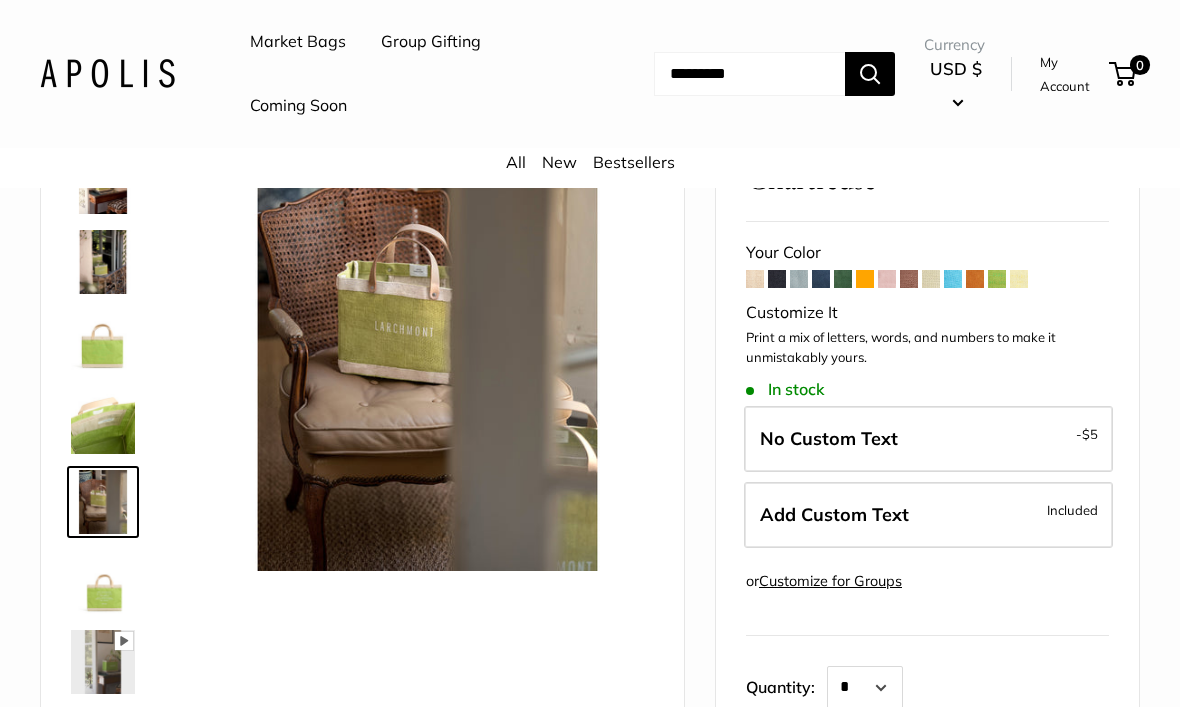 click at bounding box center [103, 582] 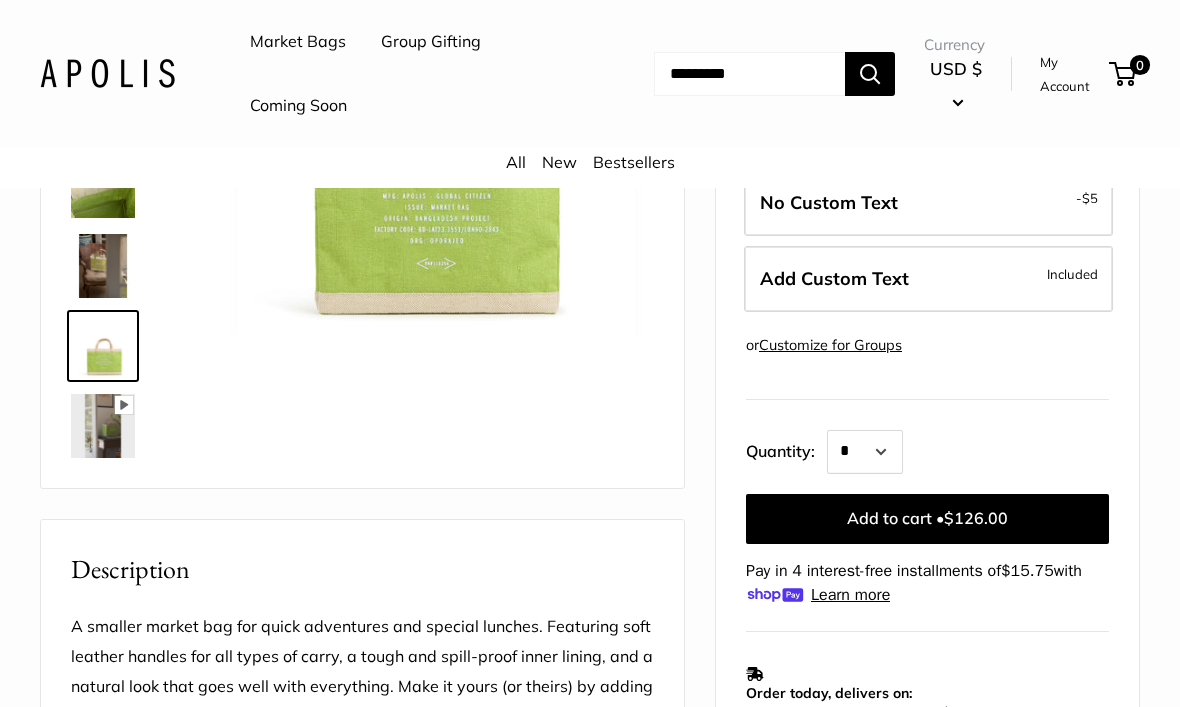 scroll, scrollTop: 412, scrollLeft: 0, axis: vertical 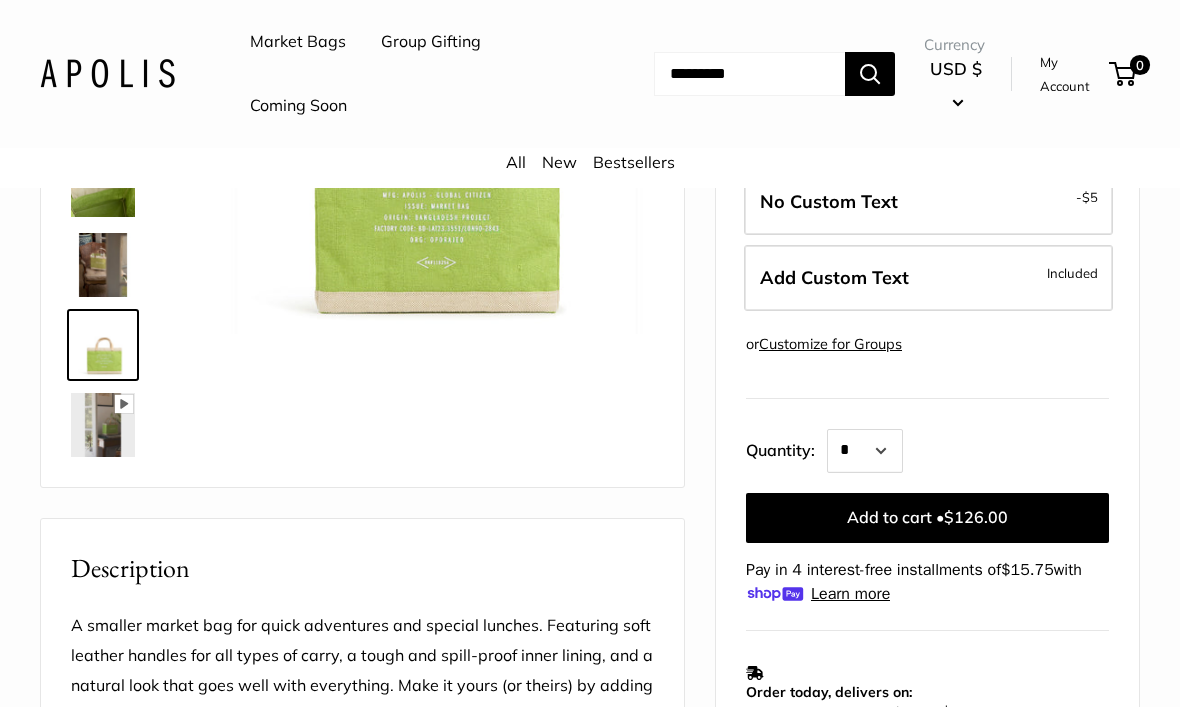 click on "Add to cart •  $126.00" at bounding box center (927, 519) 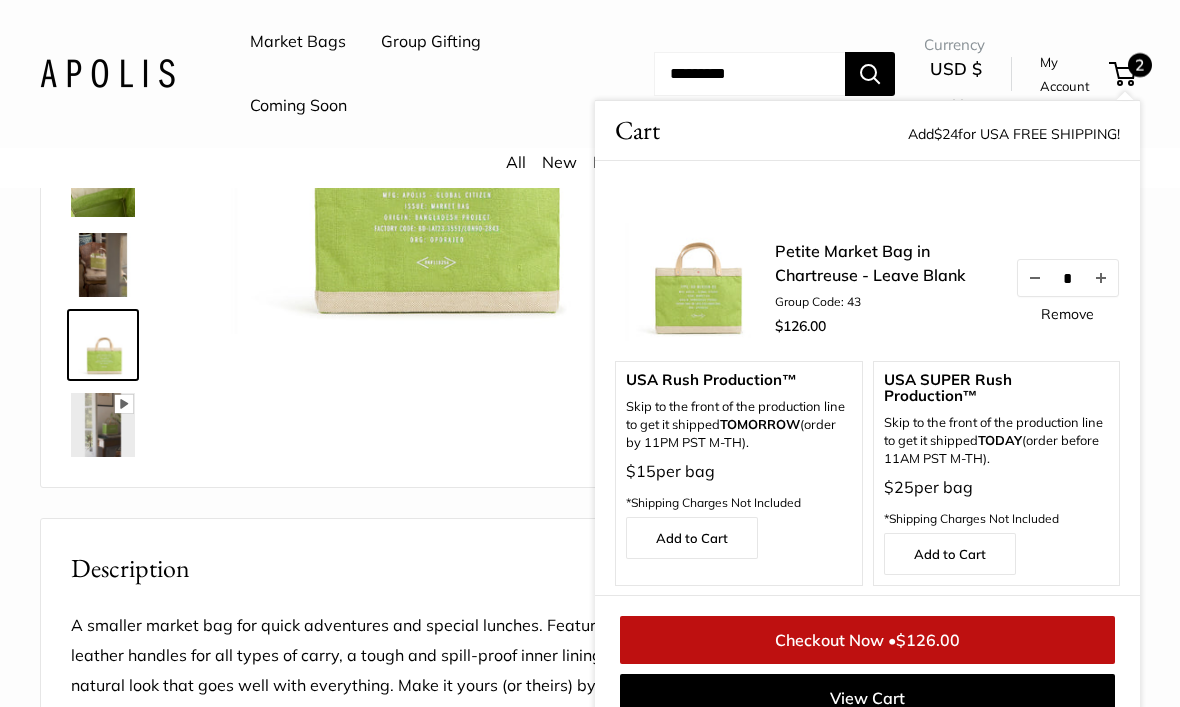 click on "$25  per
bag
*Shipping Charges Not Included" at bounding box center [997, 503] 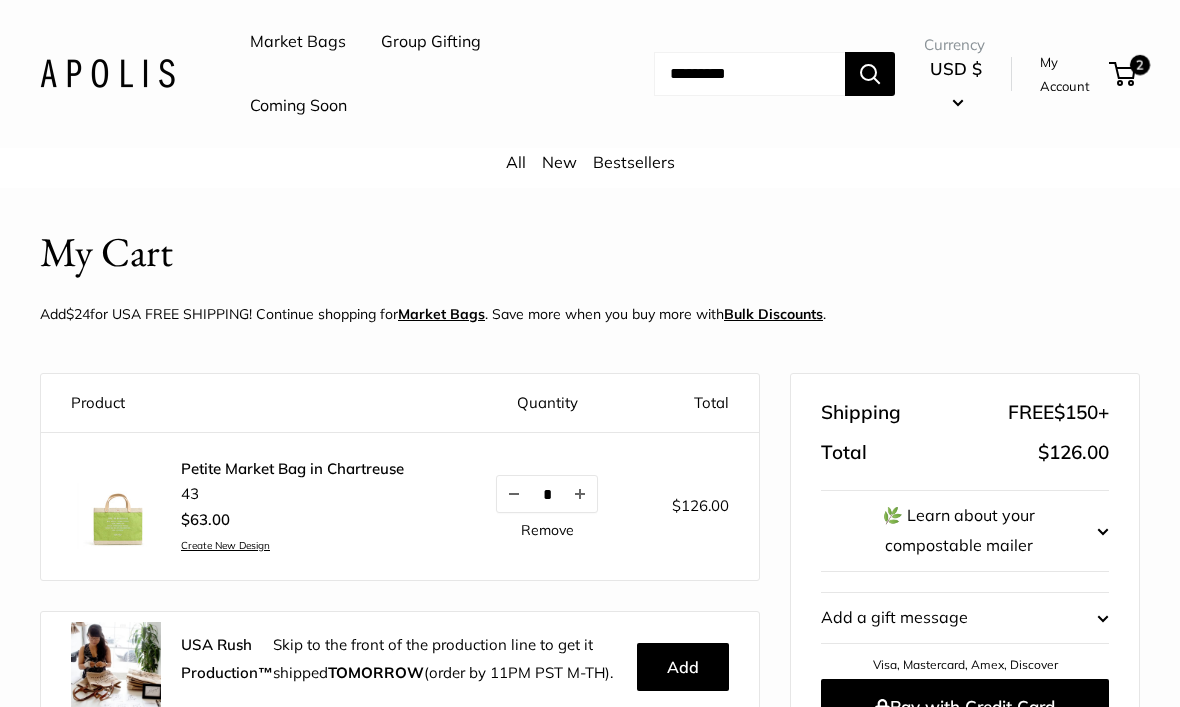 scroll, scrollTop: 0, scrollLeft: 0, axis: both 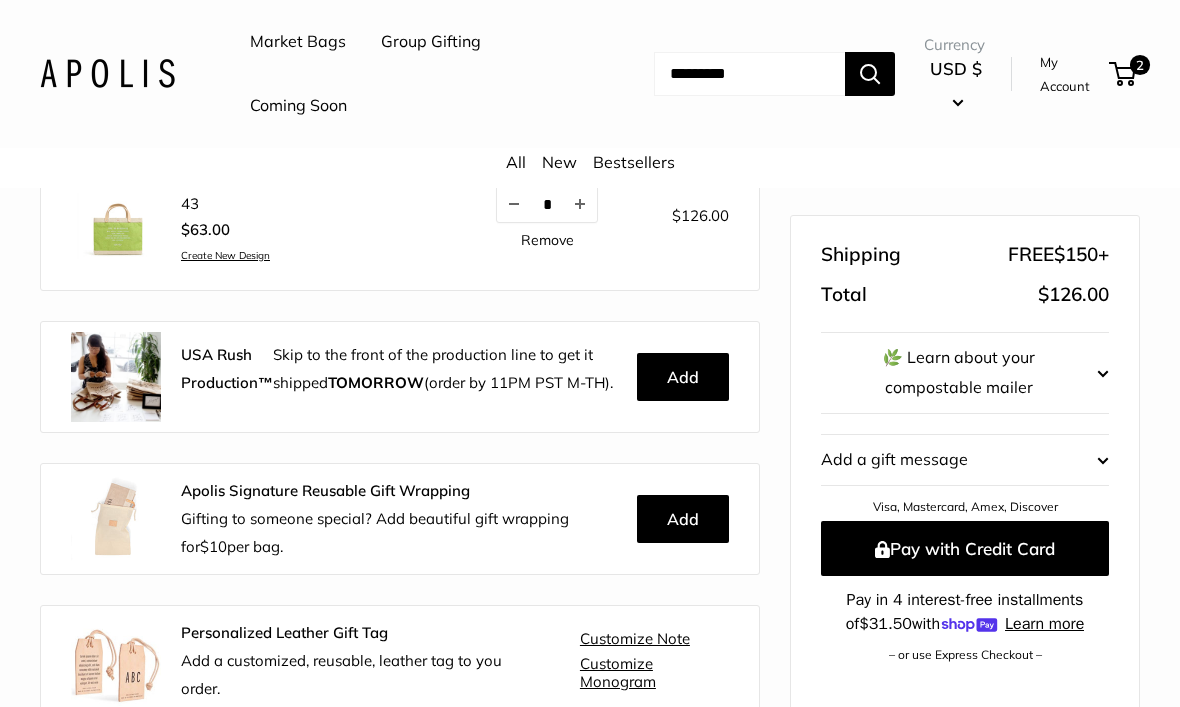 click on "Add" at bounding box center [683, 378] 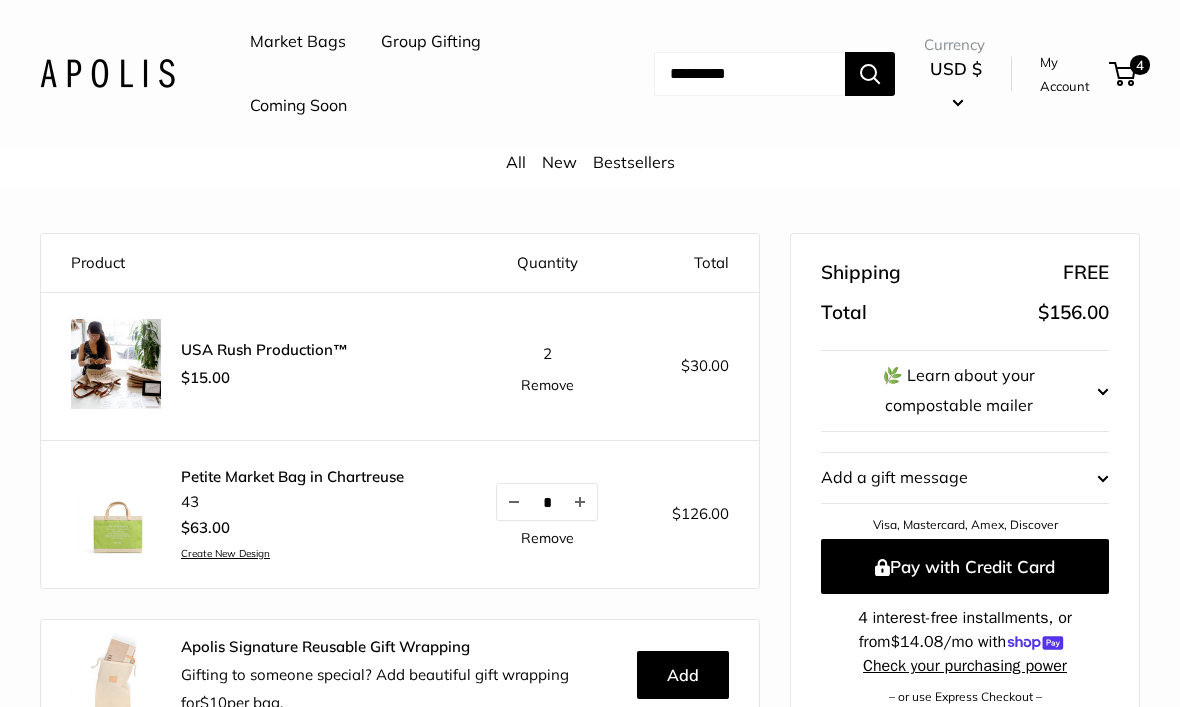 scroll, scrollTop: 130, scrollLeft: 0, axis: vertical 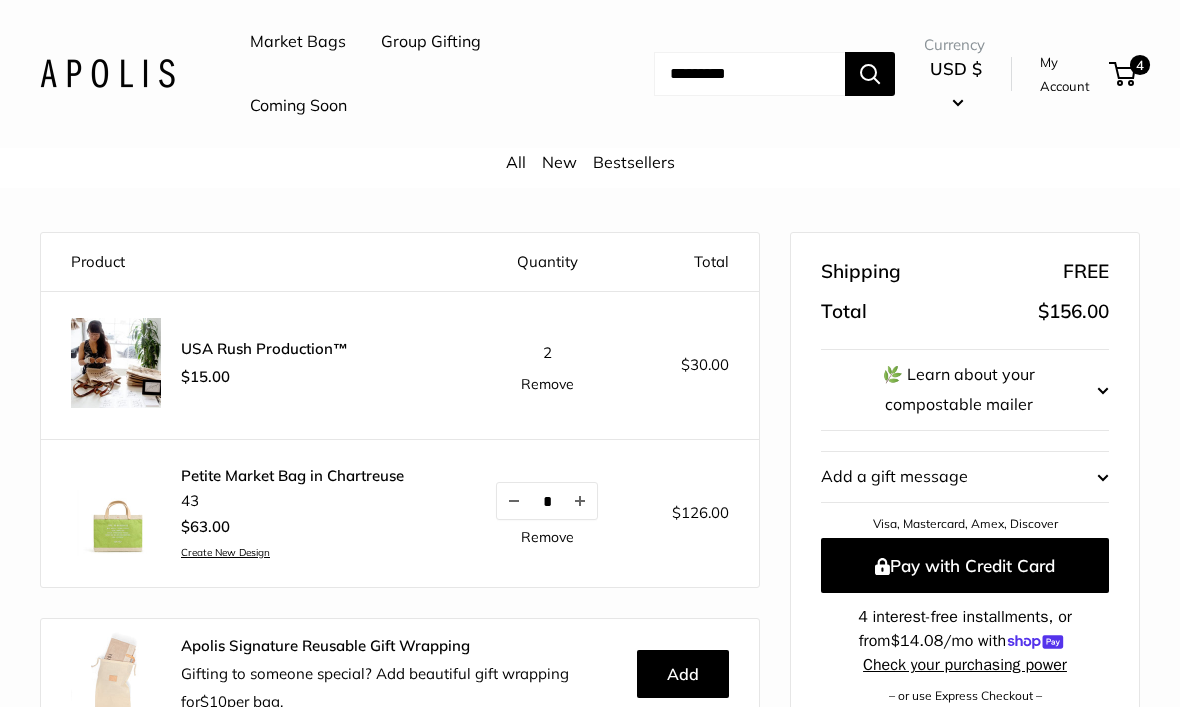 click at bounding box center (580, 502) 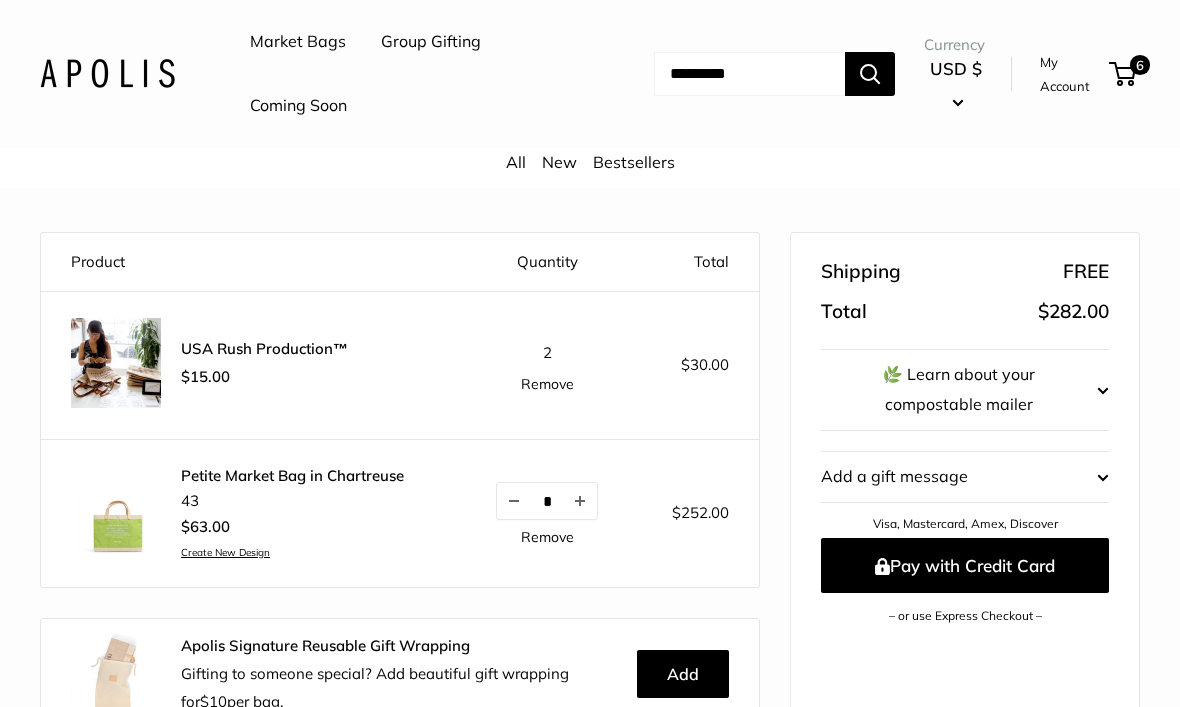 click at bounding box center (514, 501) 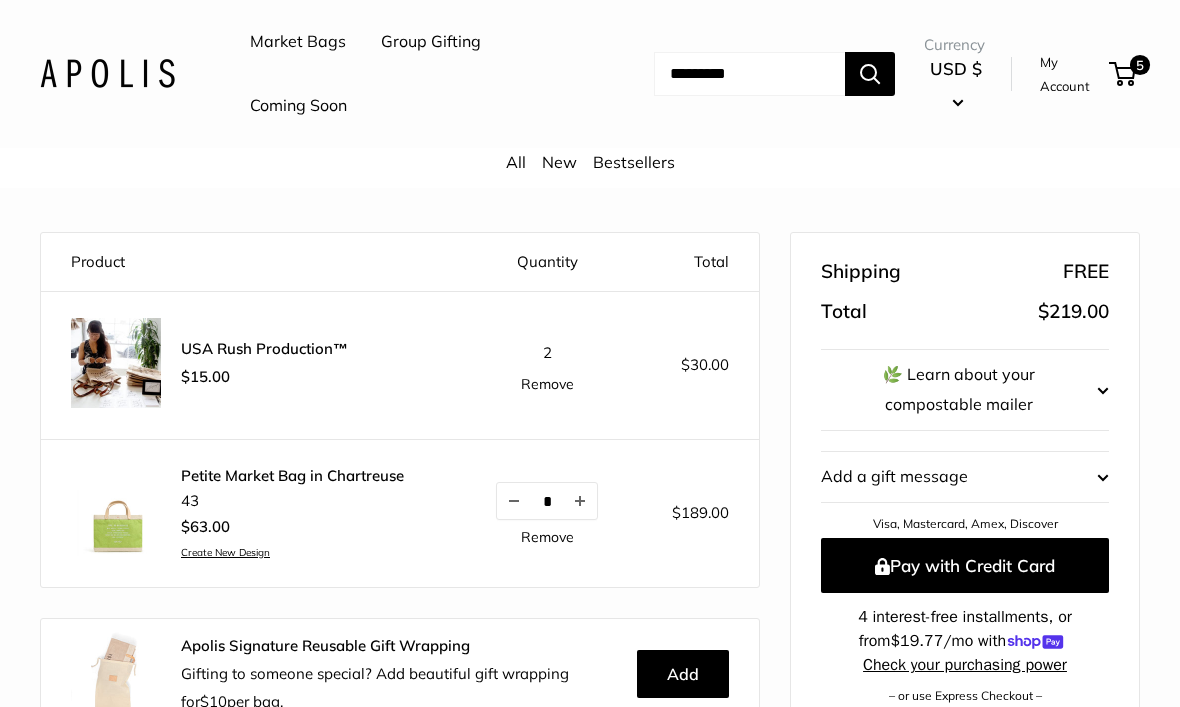click at bounding box center [514, 501] 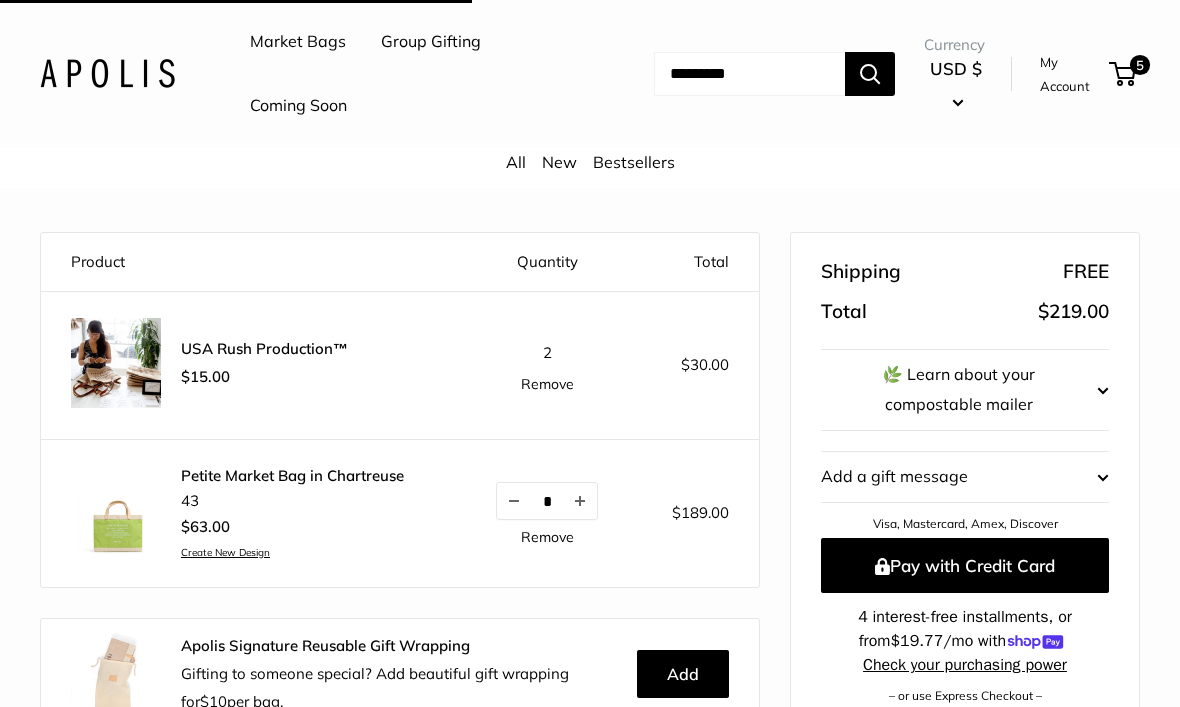 click at bounding box center [514, 501] 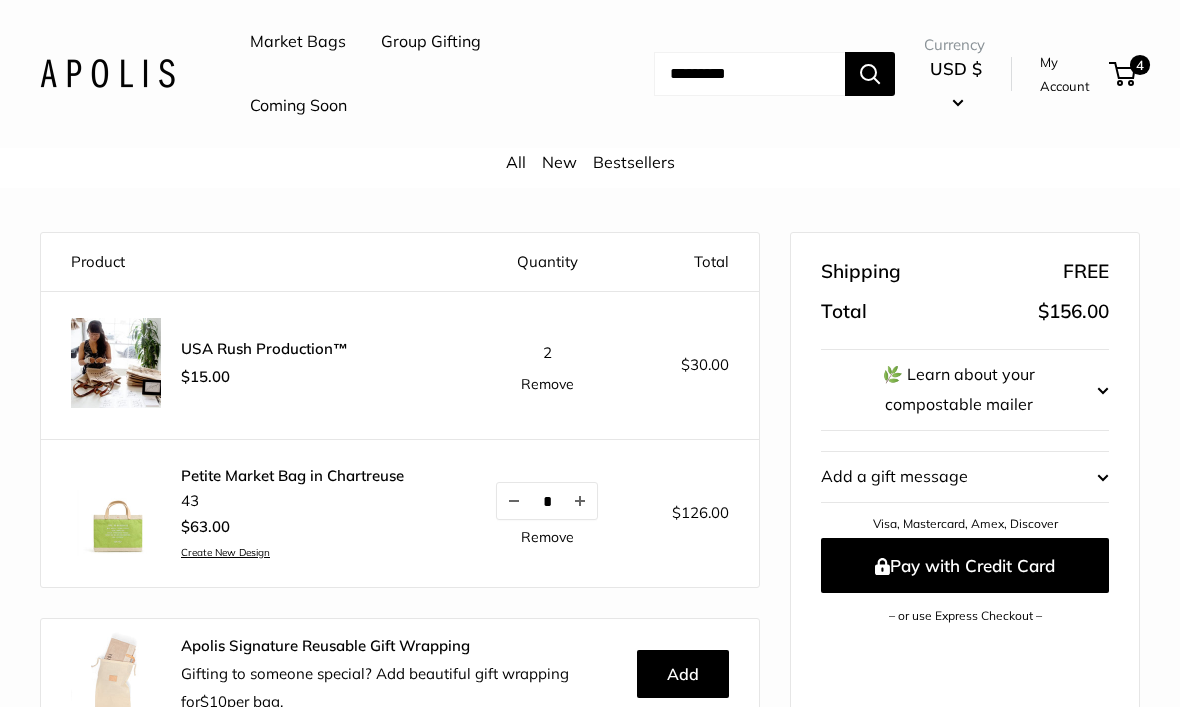click at bounding box center [514, 501] 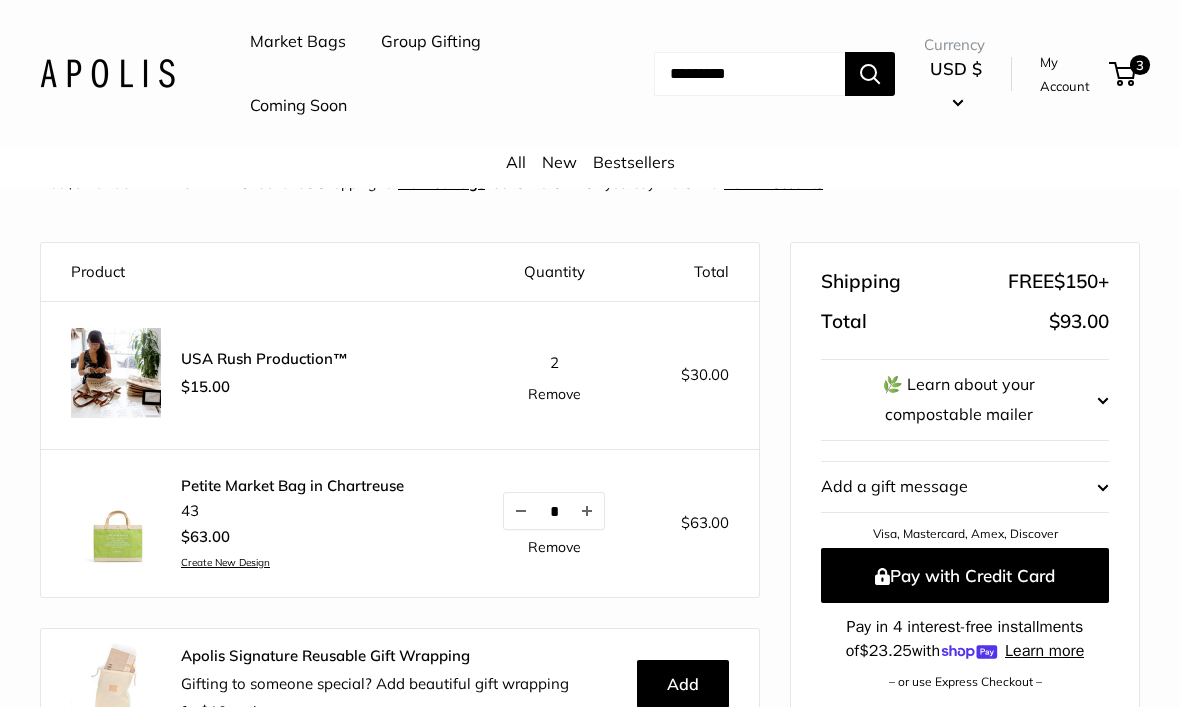 click on "Remove" at bounding box center (554, 394) 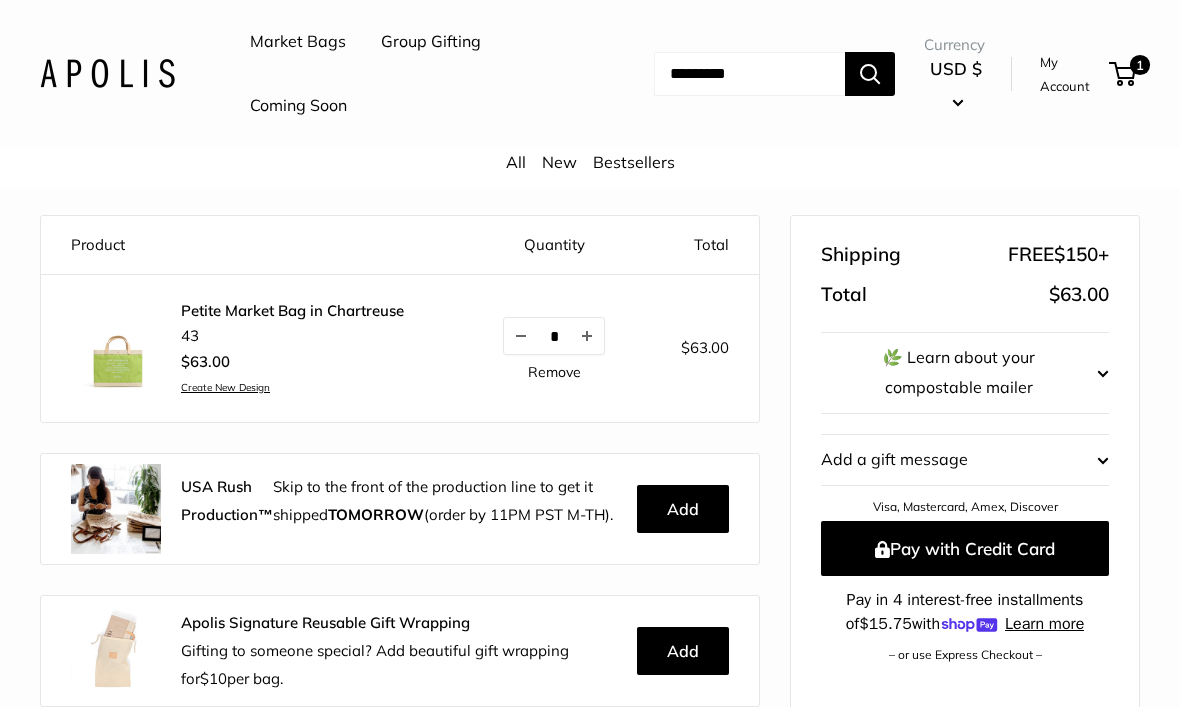 scroll, scrollTop: 158, scrollLeft: 0, axis: vertical 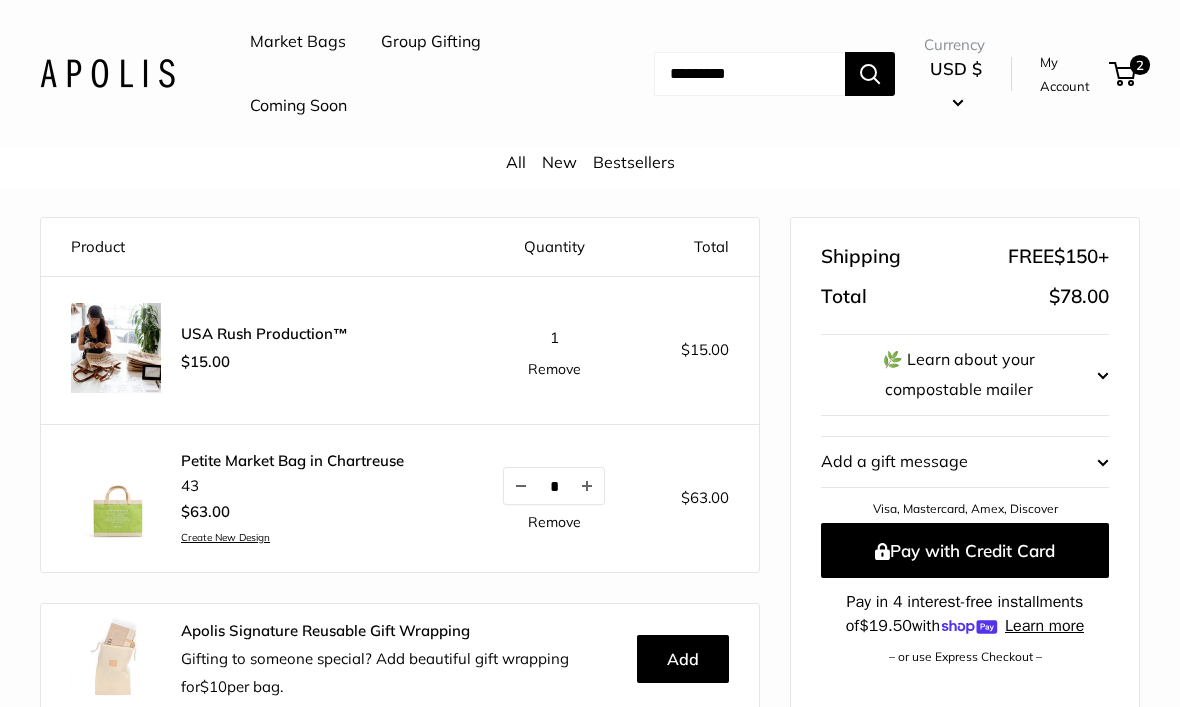 click on "Pay with Credit Card" at bounding box center (965, 550) 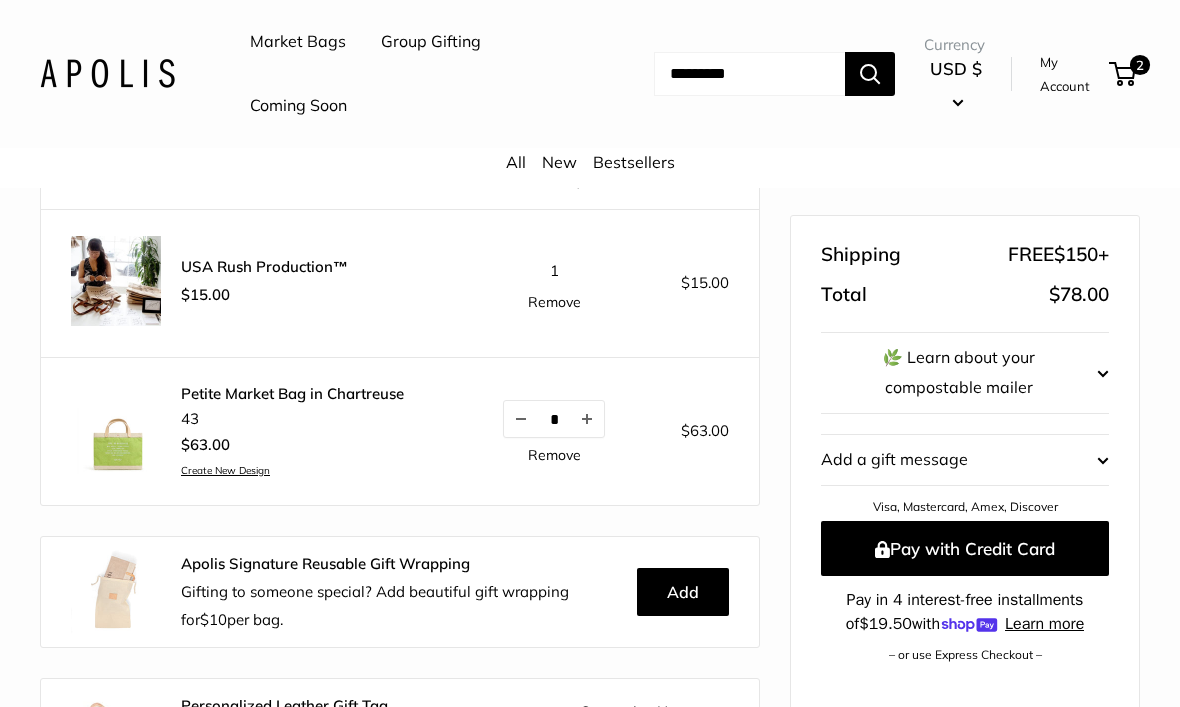 scroll, scrollTop: 114, scrollLeft: 0, axis: vertical 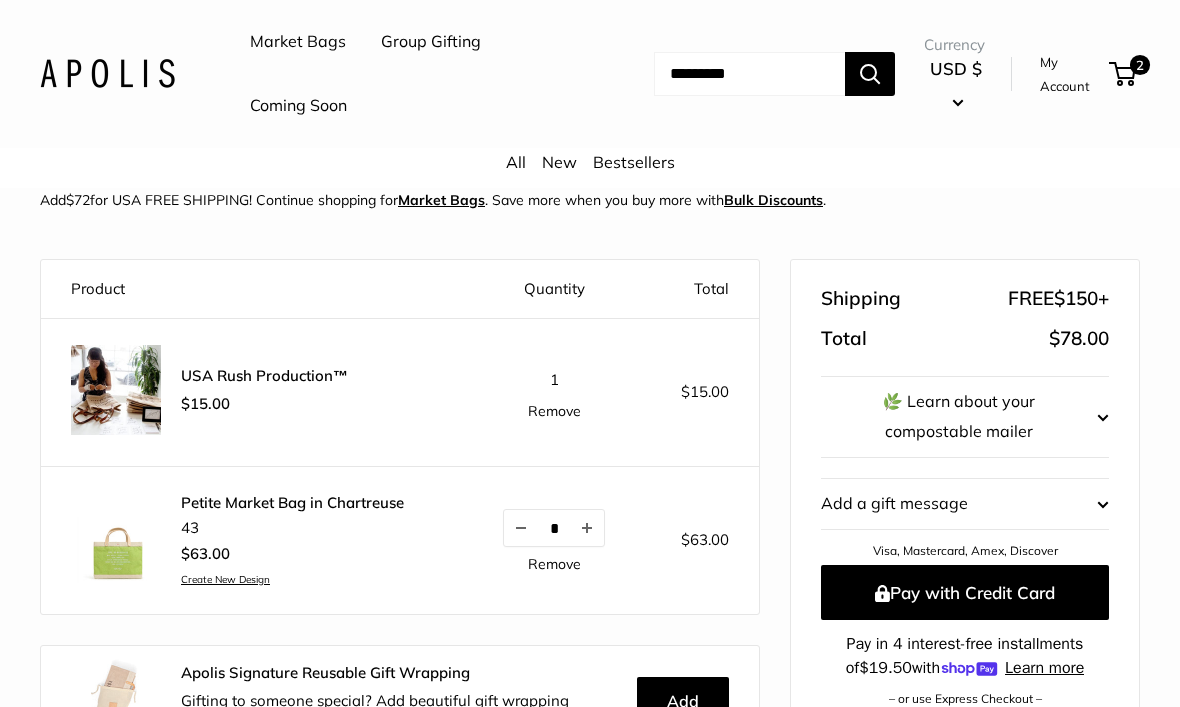 click on "Remove" at bounding box center [554, 411] 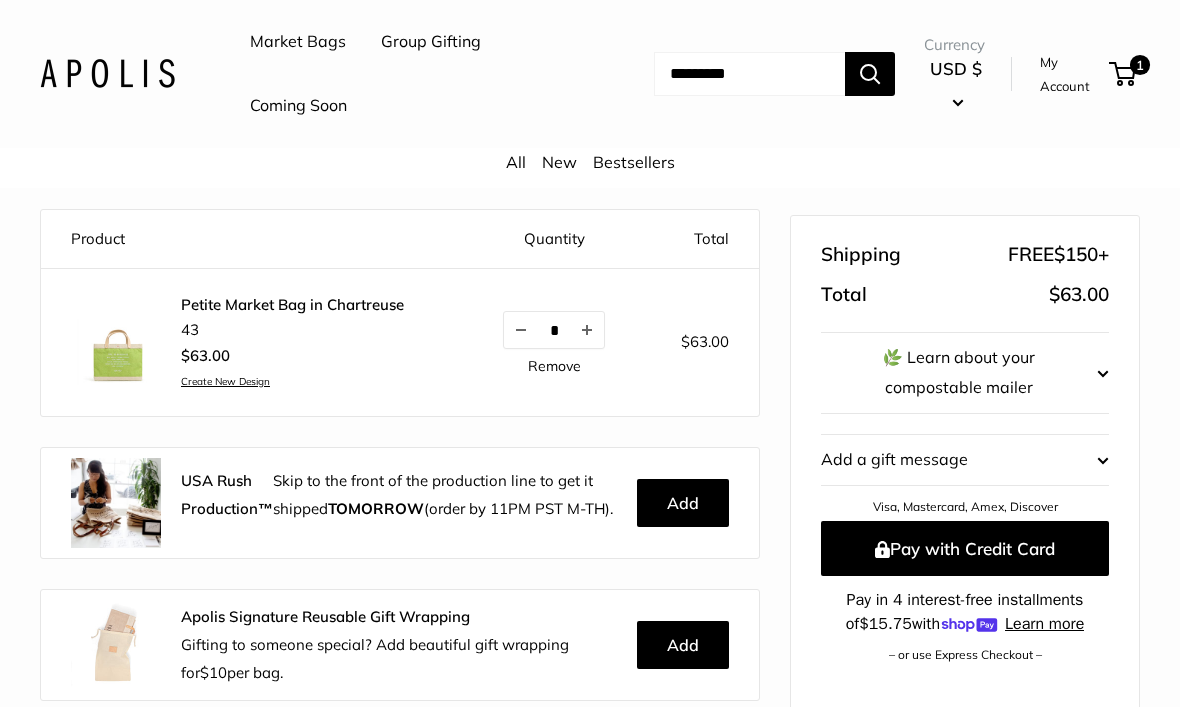 scroll, scrollTop: 160, scrollLeft: 0, axis: vertical 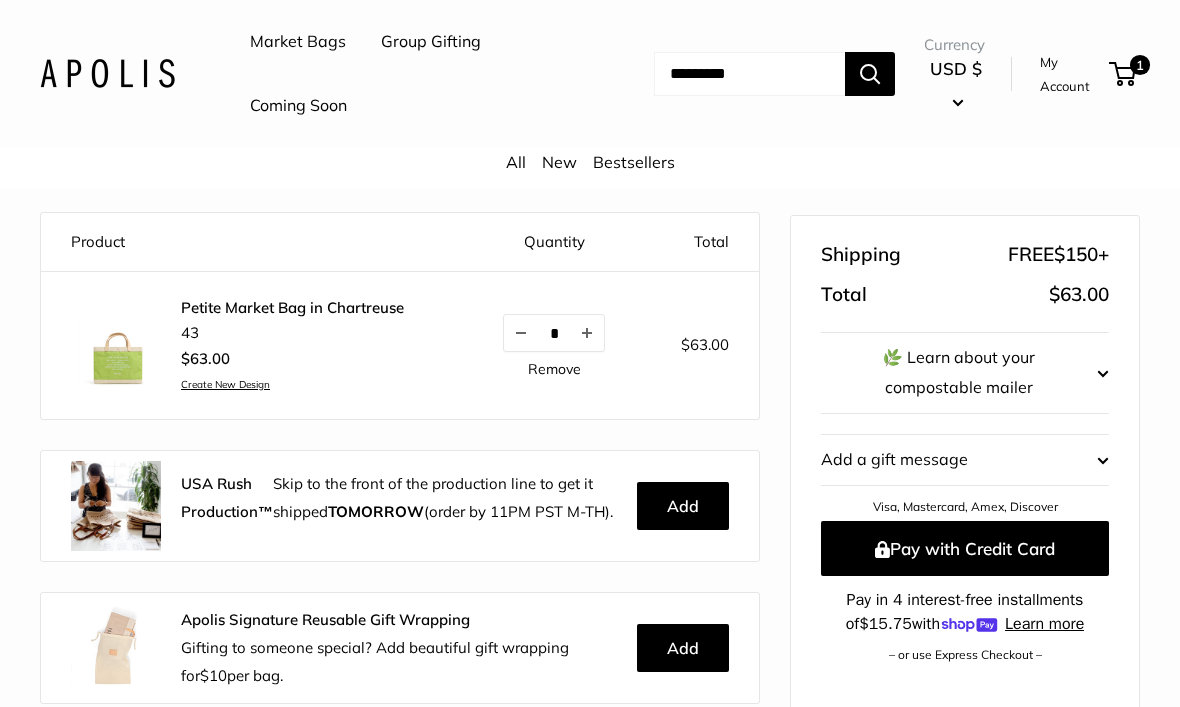 click on "Pay with Credit Card" at bounding box center [965, 549] 